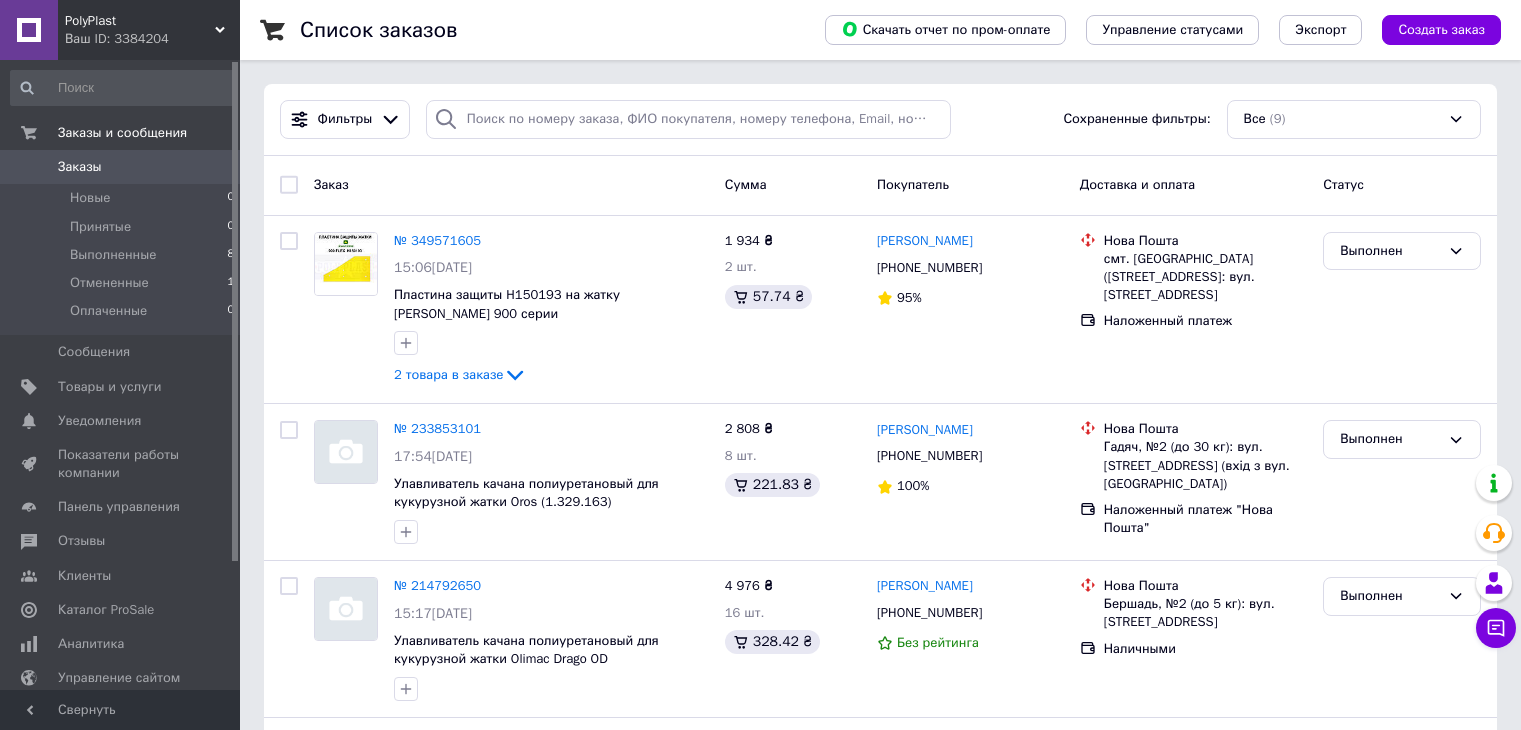 scroll, scrollTop: 0, scrollLeft: 0, axis: both 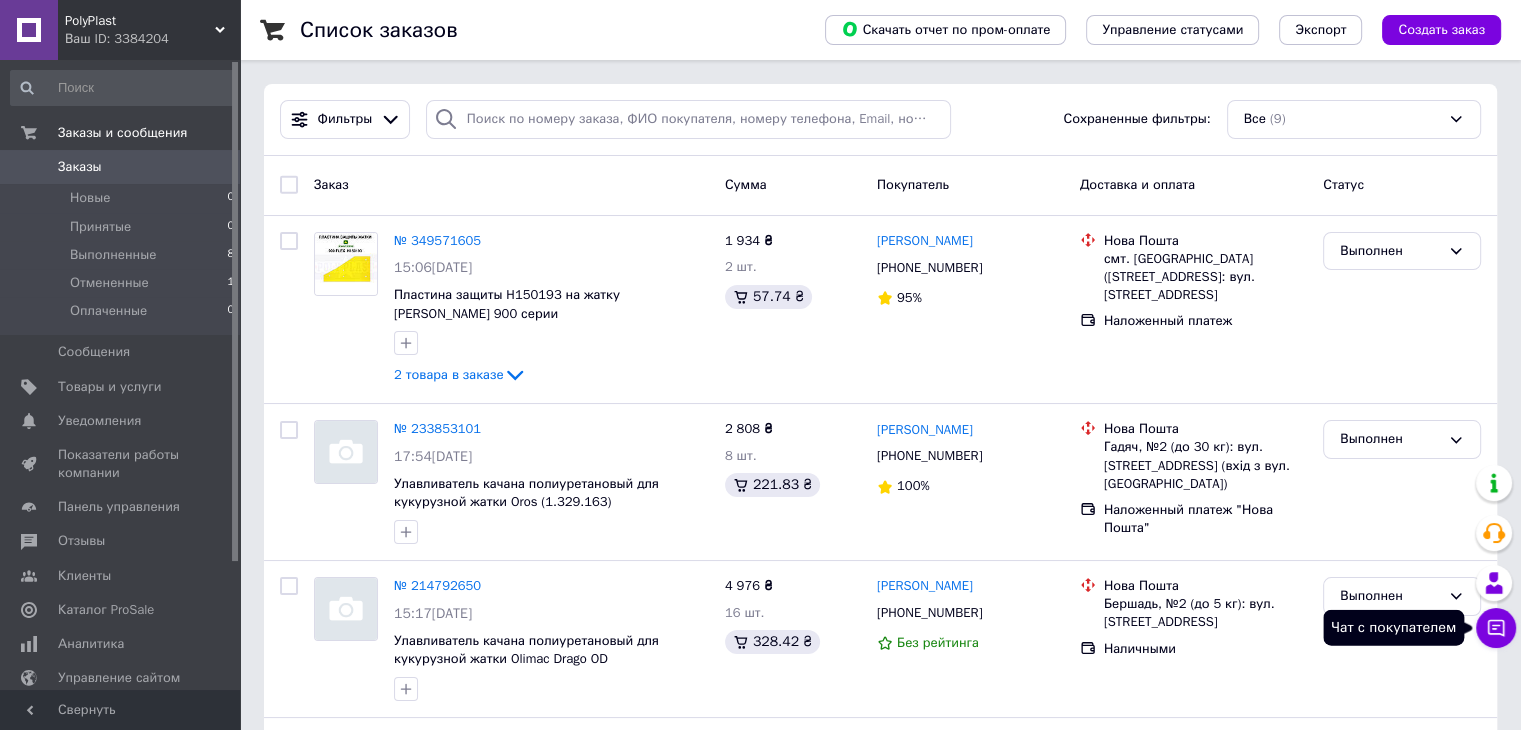 click 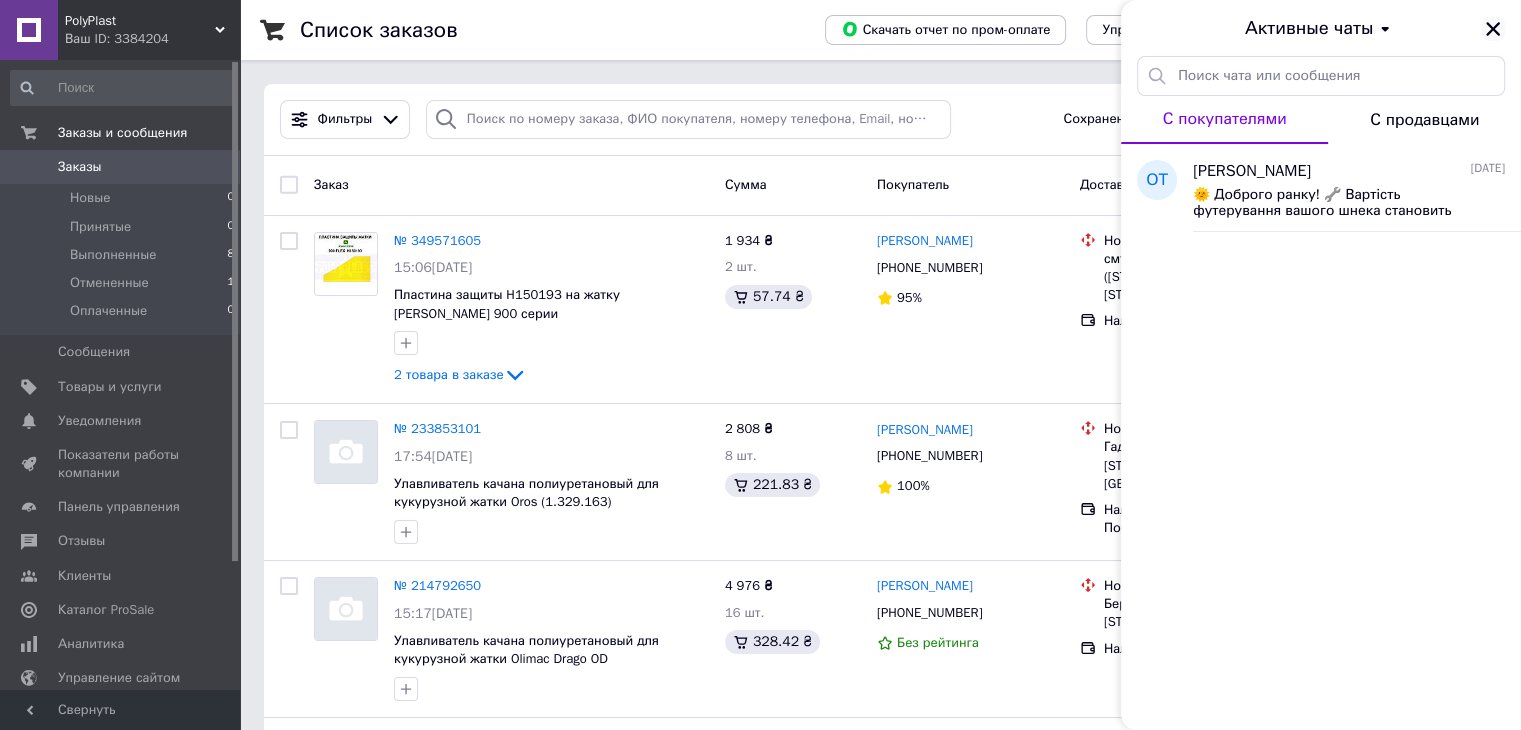 click 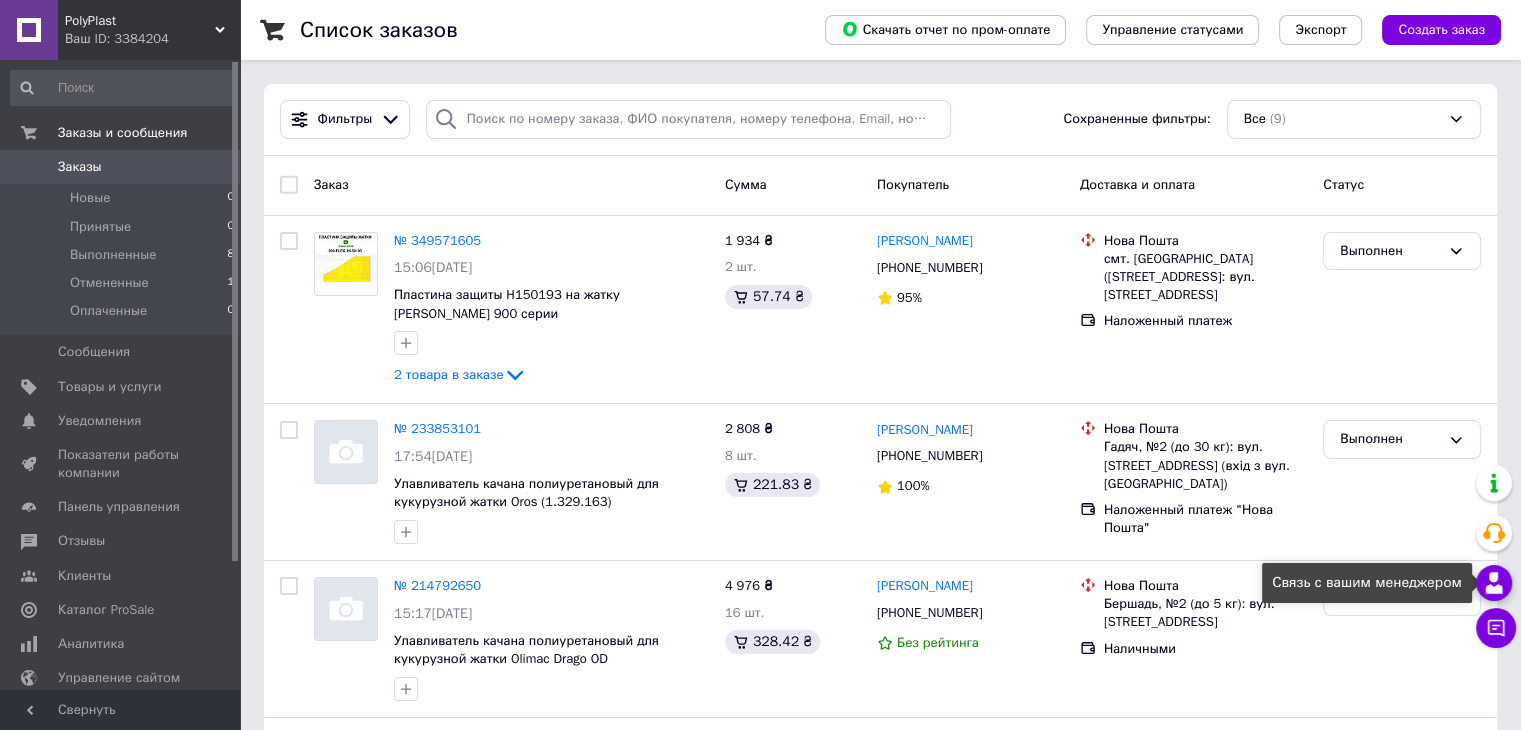 click 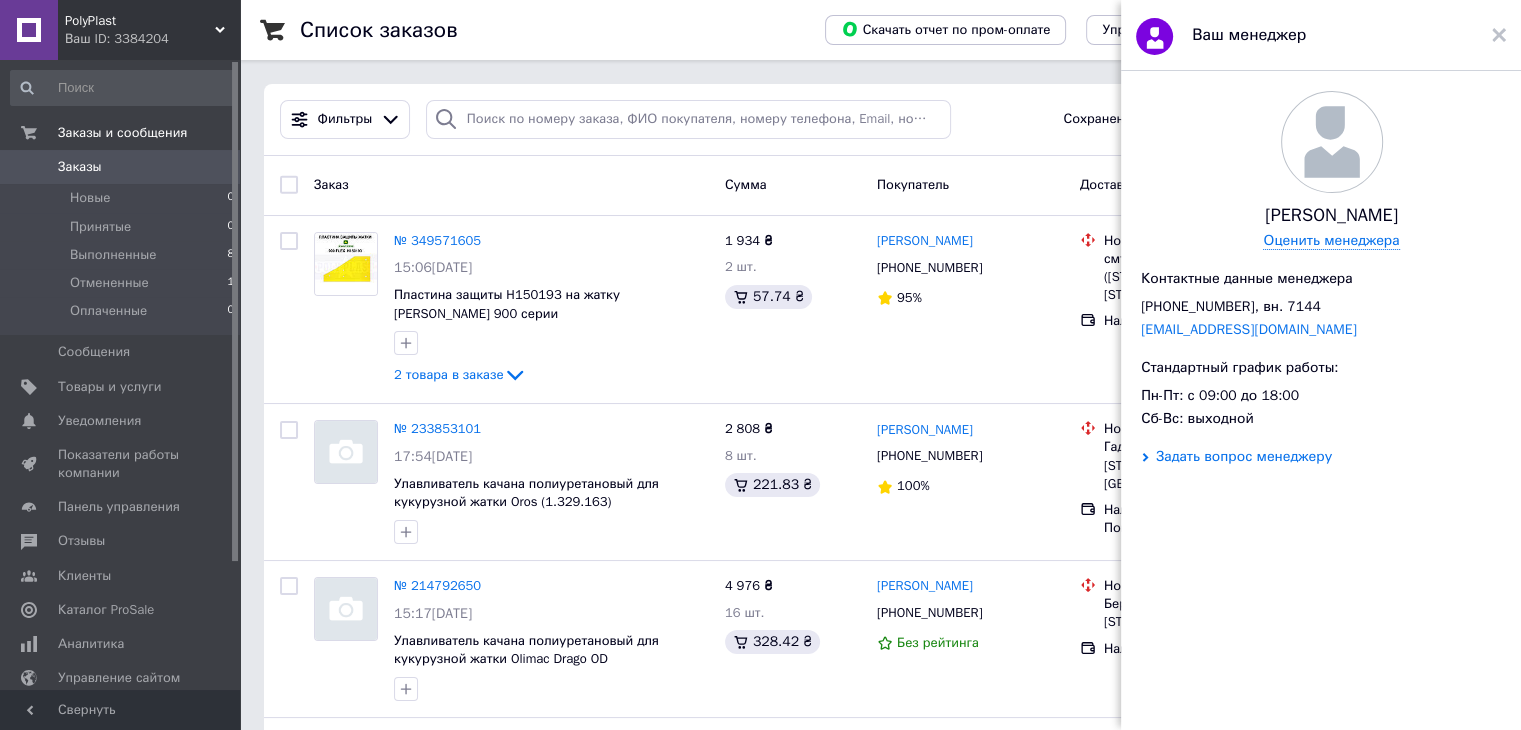 click on "Задать вопрос менеджеру" at bounding box center (1244, 457) 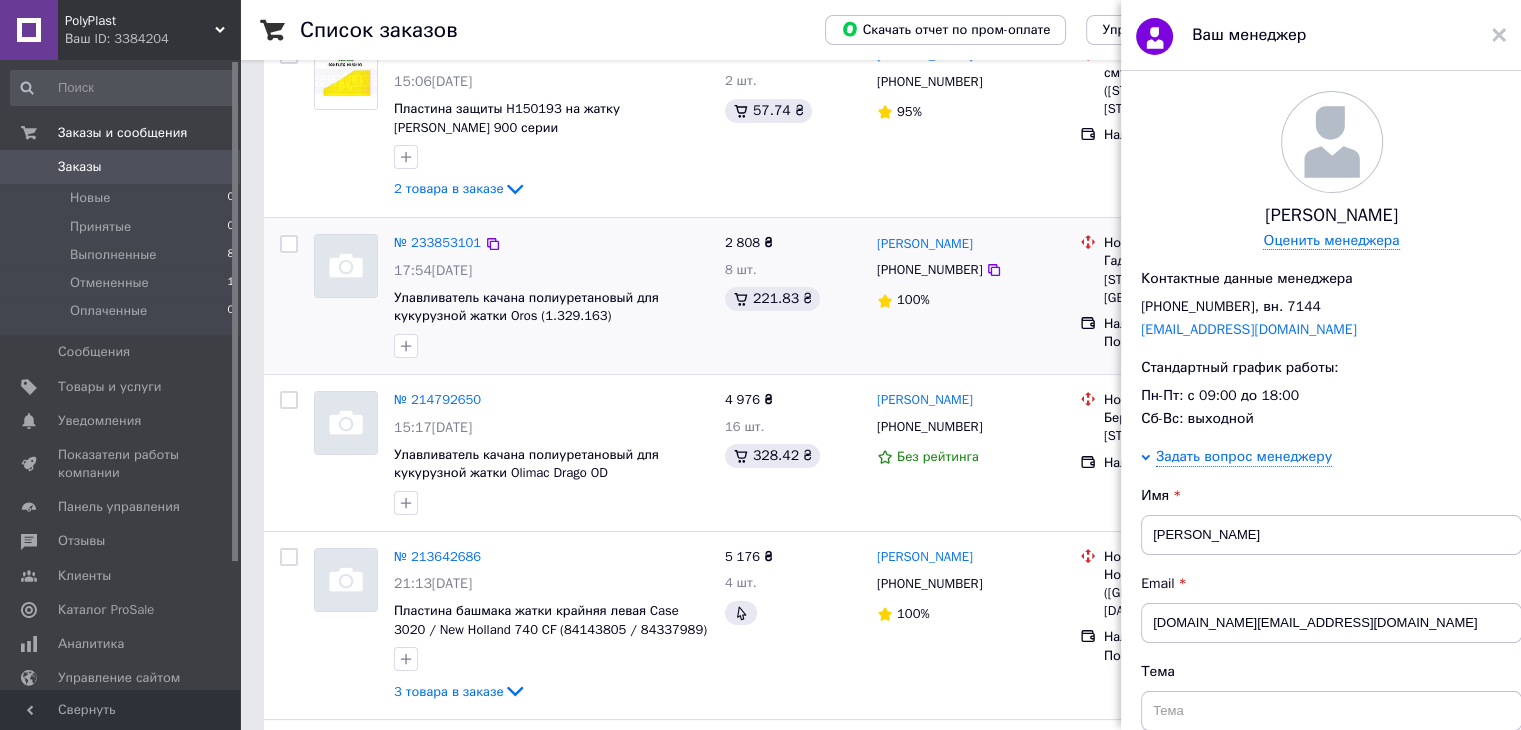 scroll, scrollTop: 200, scrollLeft: 0, axis: vertical 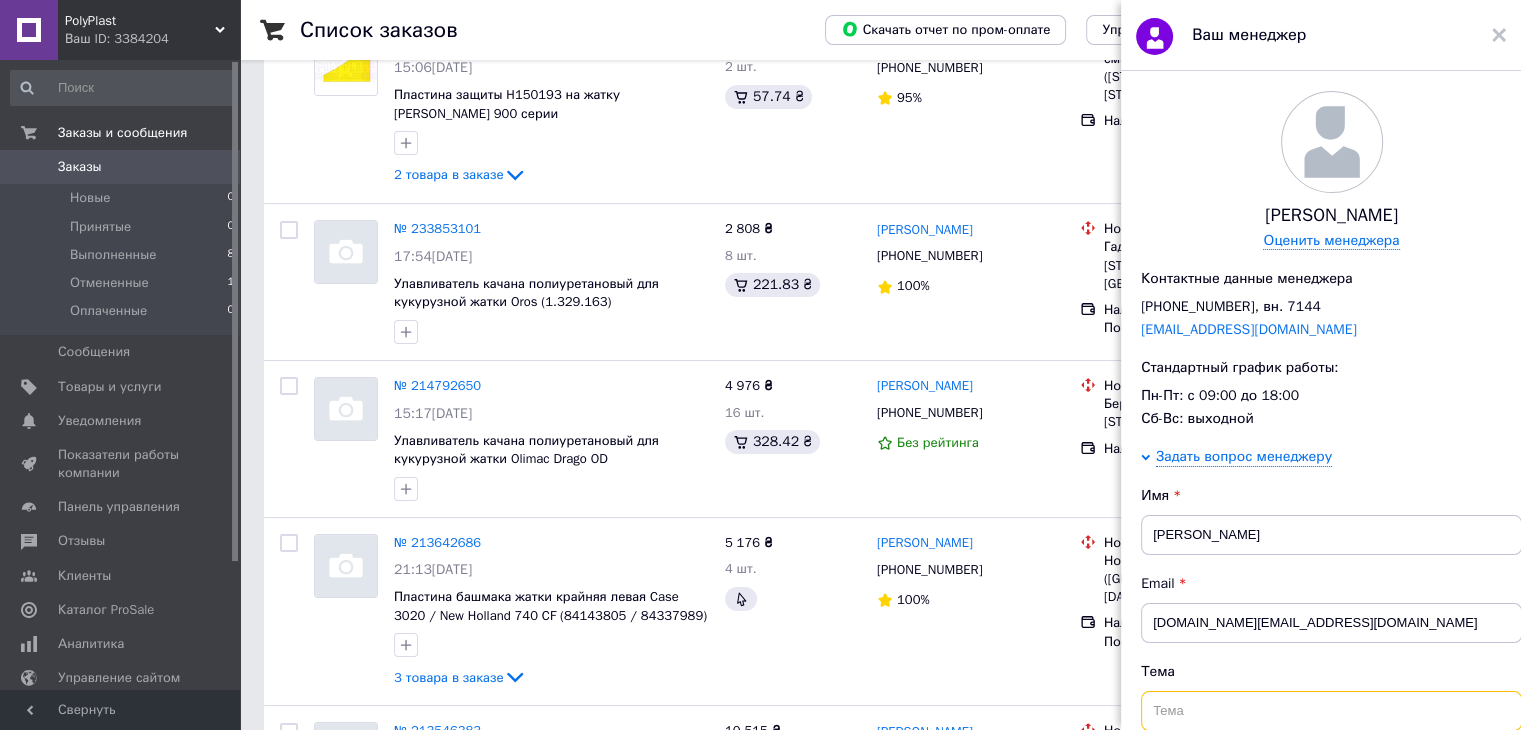 click at bounding box center [1331, 711] 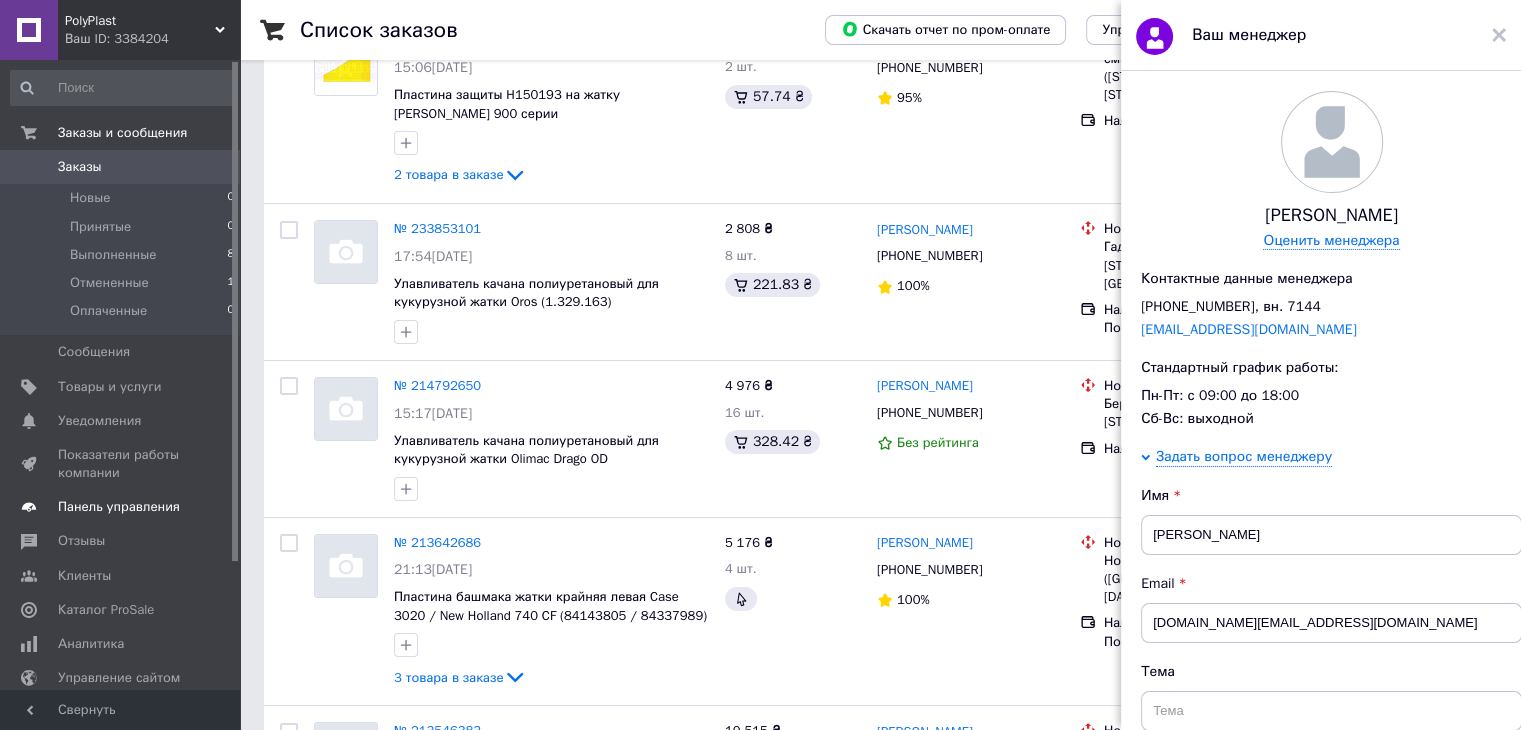 click on "Панель управления" at bounding box center (119, 507) 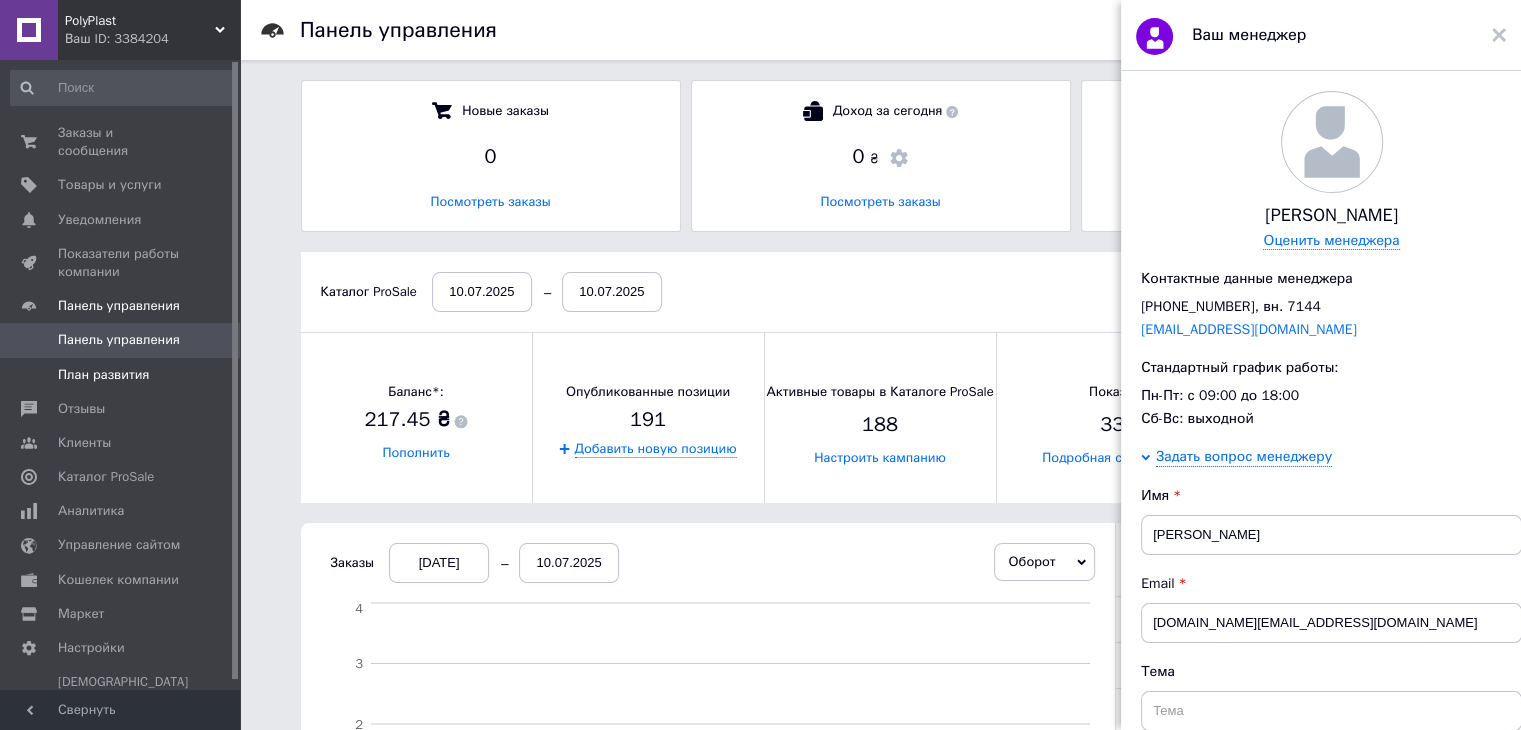 scroll, scrollTop: 10, scrollLeft: 9, axis: both 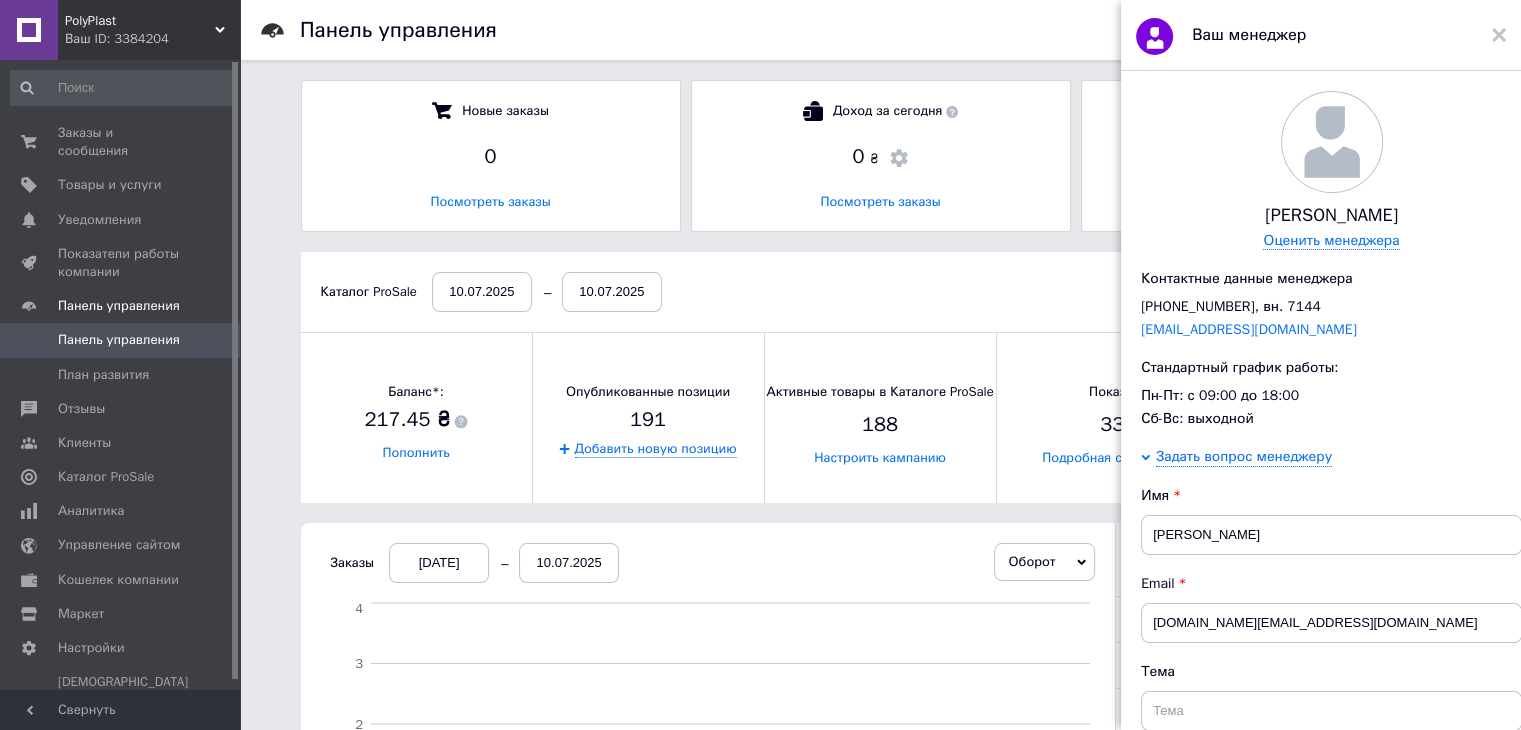 click on "Панель управления Новые заказы 0 Посмотреть заказы Доход за сегодня   0 ₴ Посмотреть заказы Новые отзывы 0 Посмотреть отзывы Каталог ProSale [DATE] [DATE] Баланс*:  217.45 ₴ Пополнить Опубликованные позиции 191 Добавить новую позицию Активные товары в Каталоге ProSale 188 Настроить кампанию Показы 33 Подробная статистика Переходы 1 Подробная статистика Заказы [DATE] [DATE] Оборот Заказы Заказы Каталог ProSale Оборот Каталог ProSale 03 июля 04 июля 05 июля 06 июля 07 июля 08 июля 09 июля 10 июля 0 1 2 3 4 Портал Сайт компании [DOMAIN_NAME] Другое Заказы по каналам   Канал Заказы Оборот Все 0 0 ₴ 0 0 ₴ 0 0" at bounding box center [881, 789] 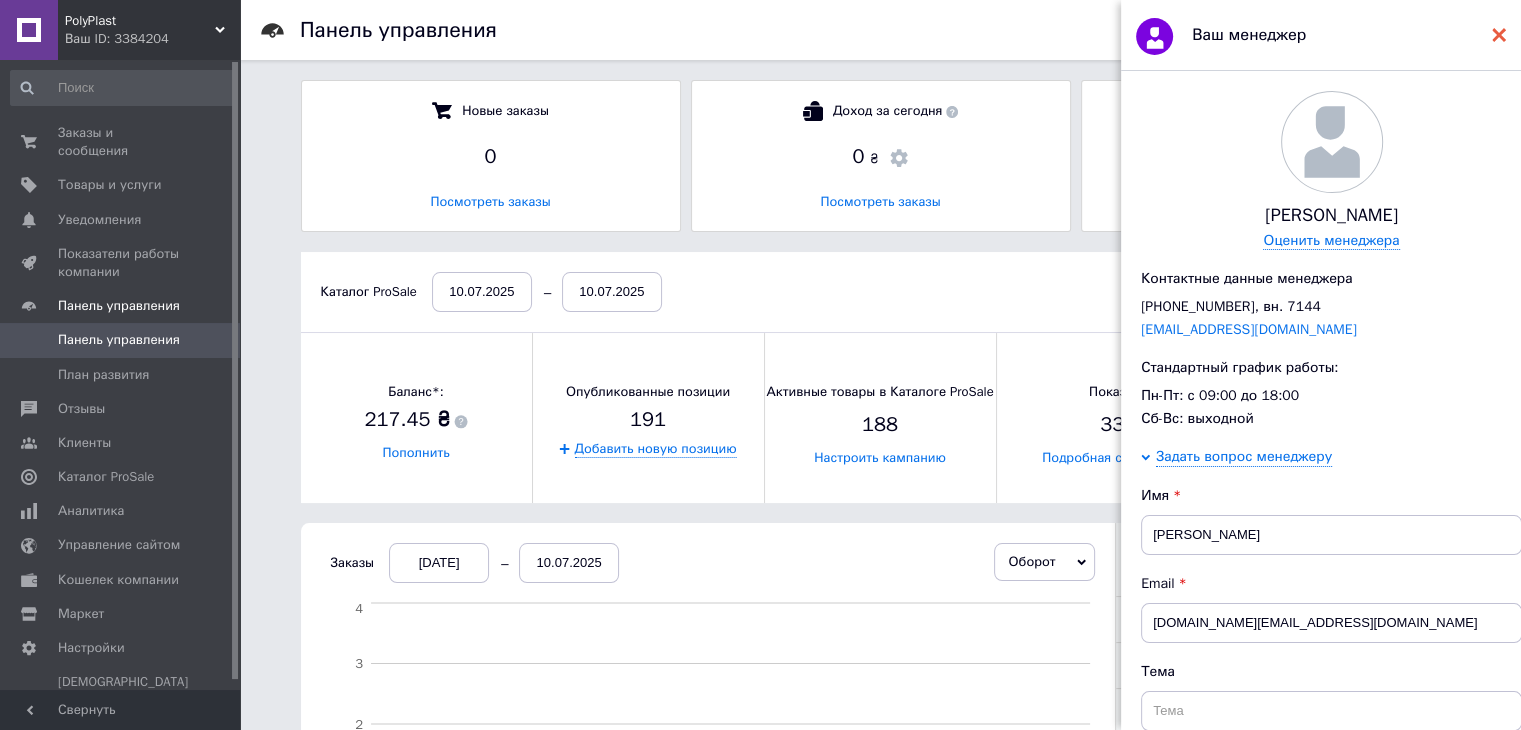 click 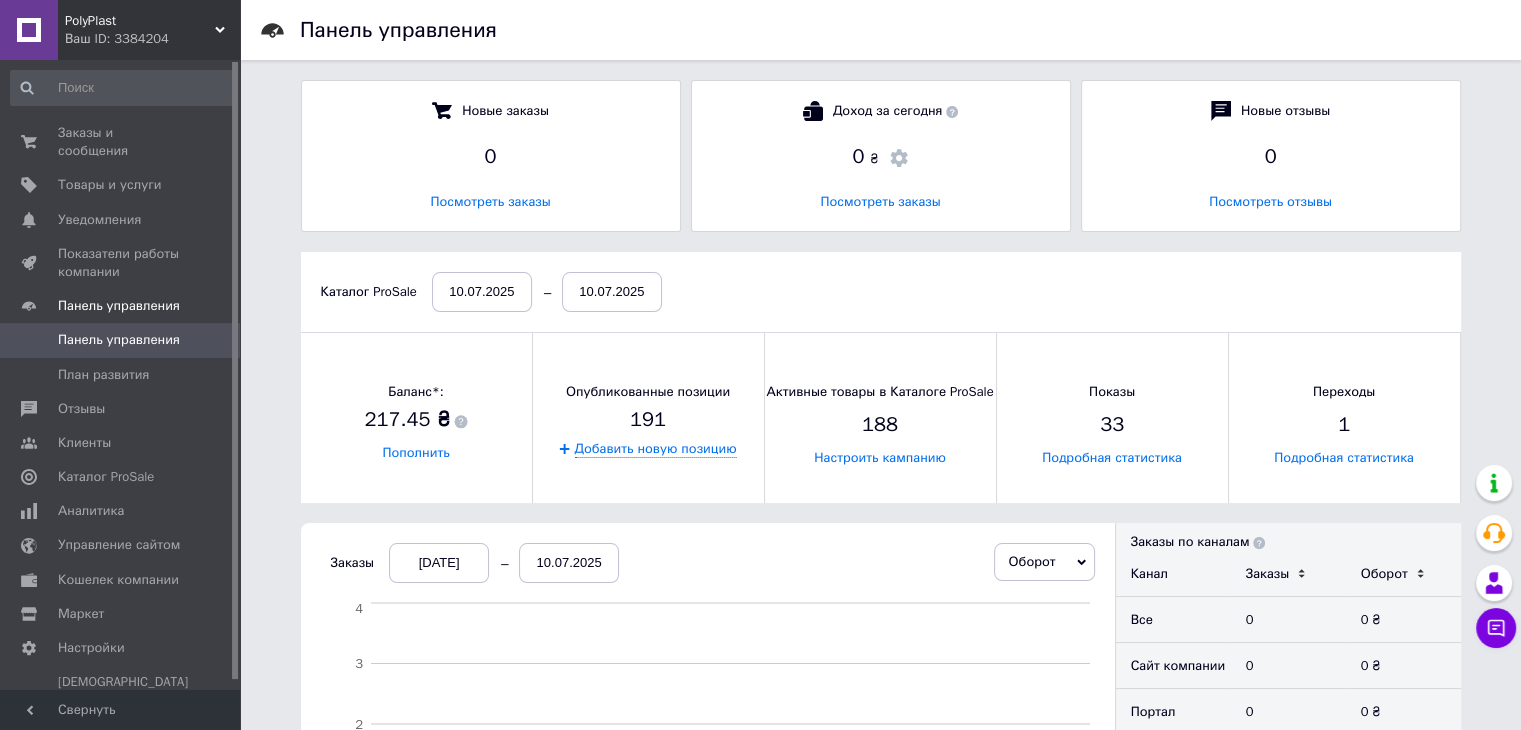 click on "Показы 33 Подробная статистика" at bounding box center (1112, 417) 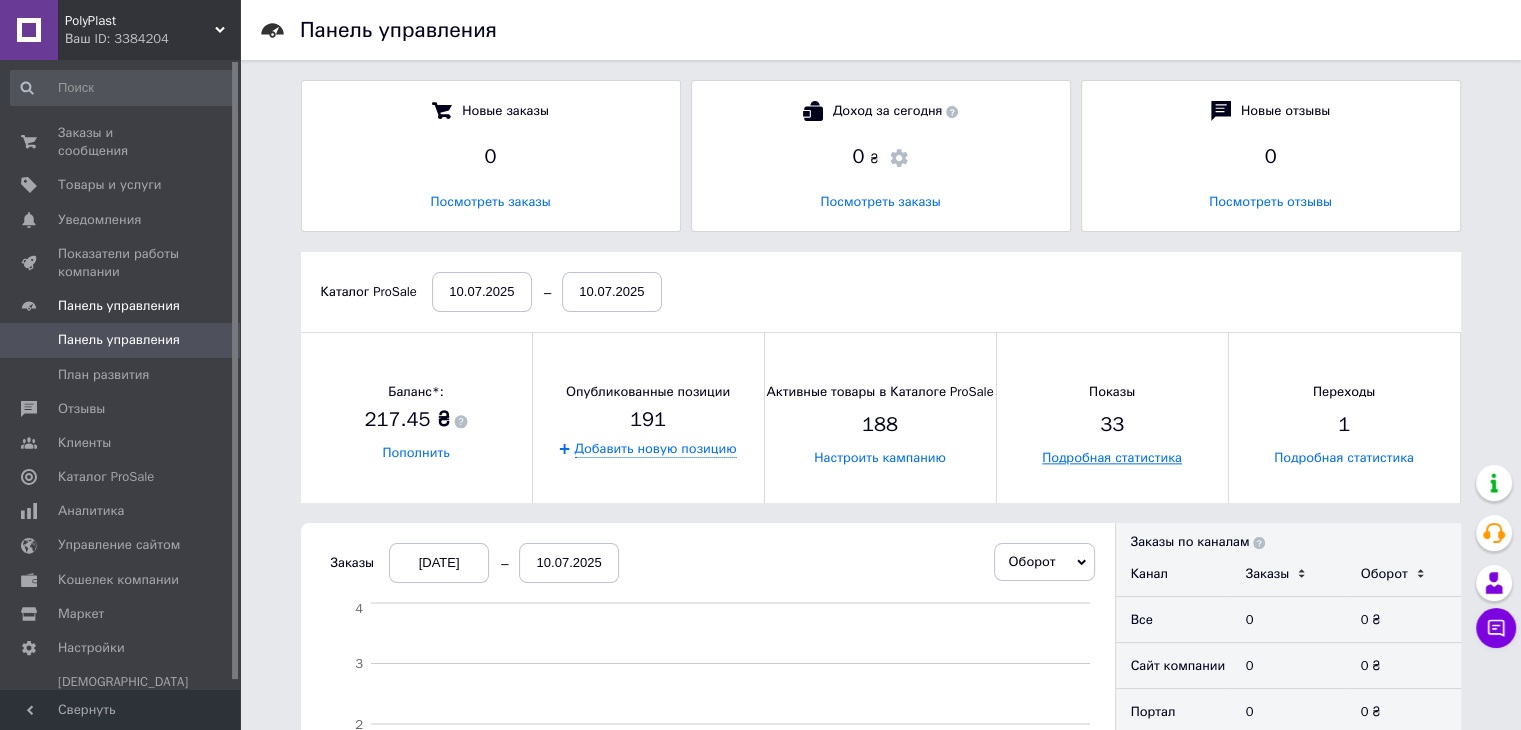 click on "Подробная статистика" at bounding box center [1112, 458] 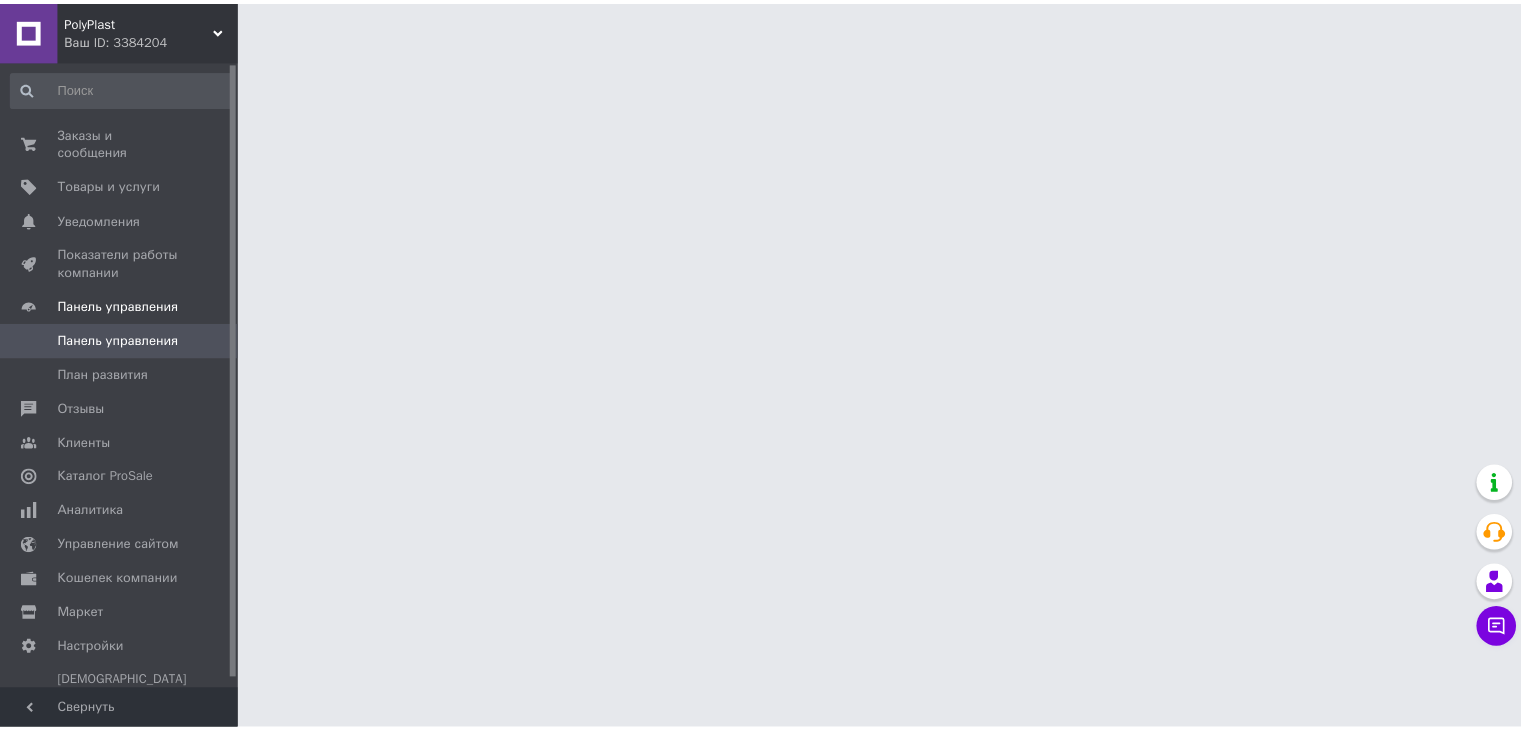 scroll, scrollTop: 0, scrollLeft: 0, axis: both 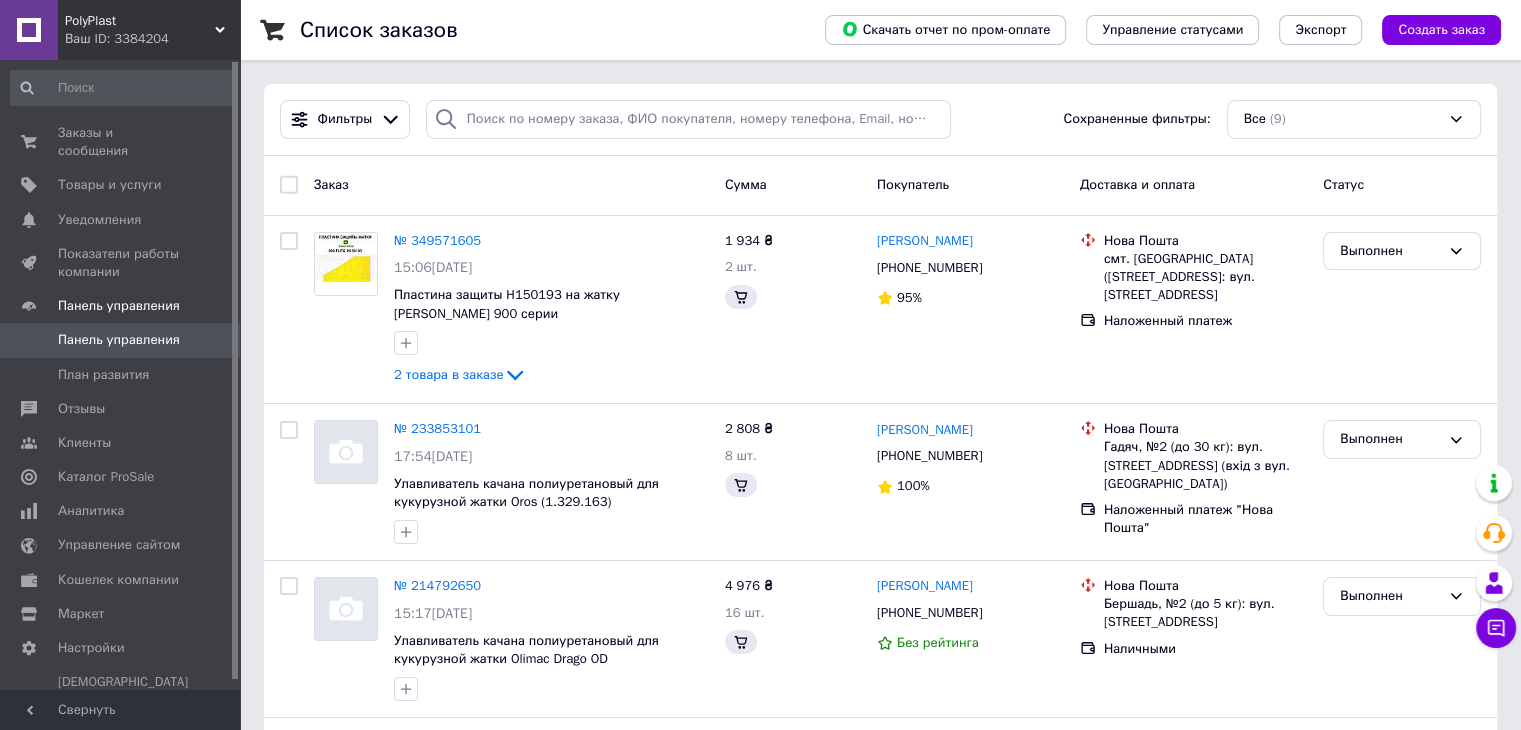 click at bounding box center (29, 30) 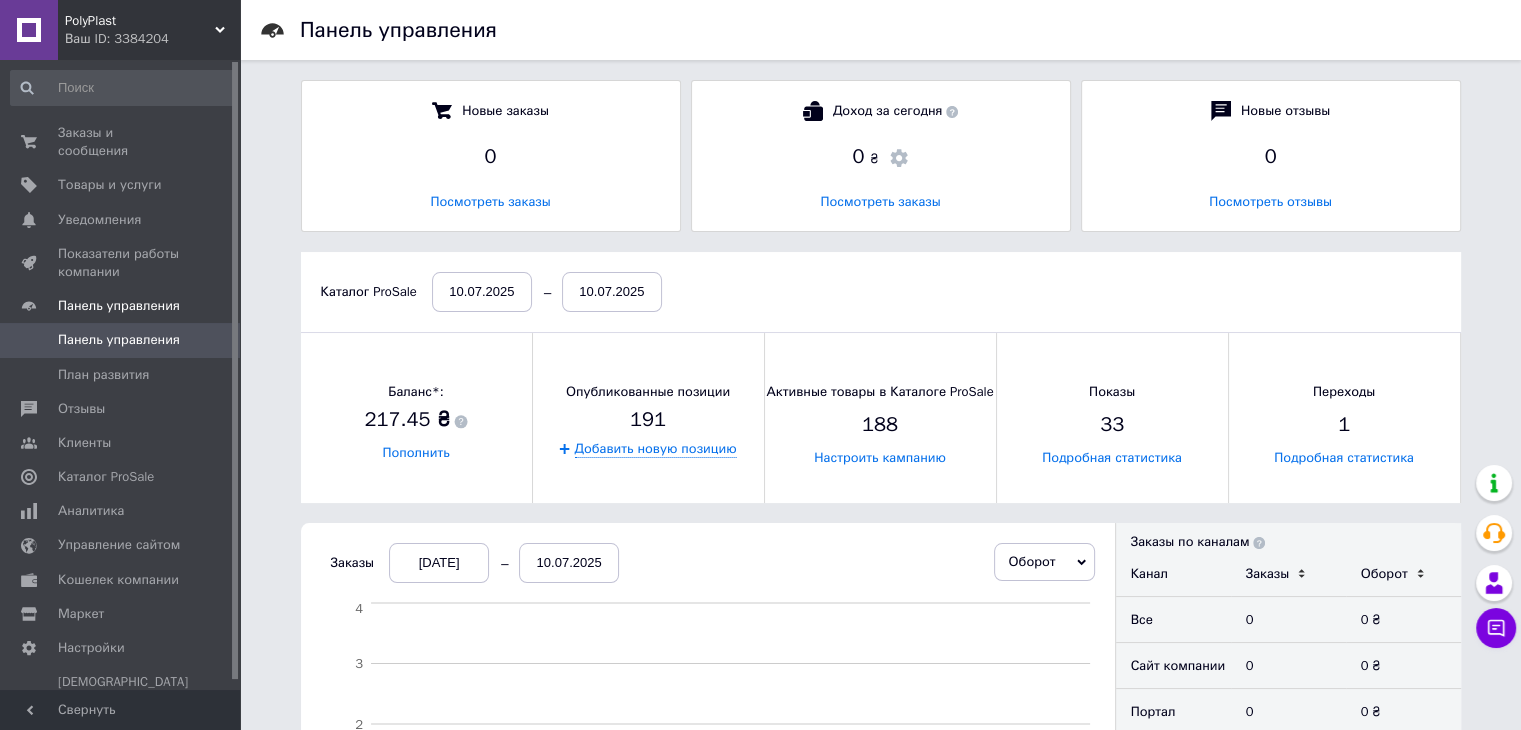 scroll, scrollTop: 10, scrollLeft: 9, axis: both 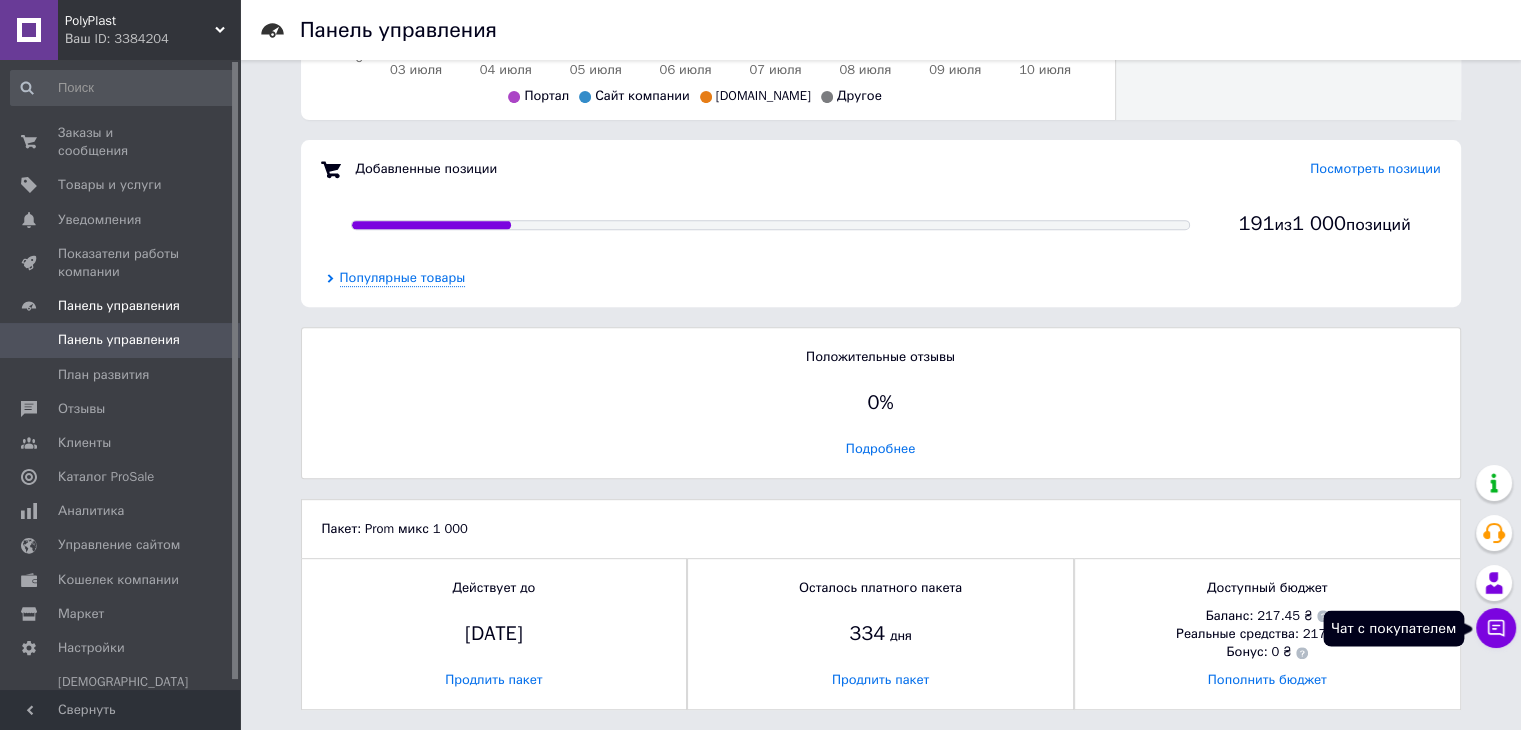 click on "Чат с покупателем" at bounding box center (1496, 628) 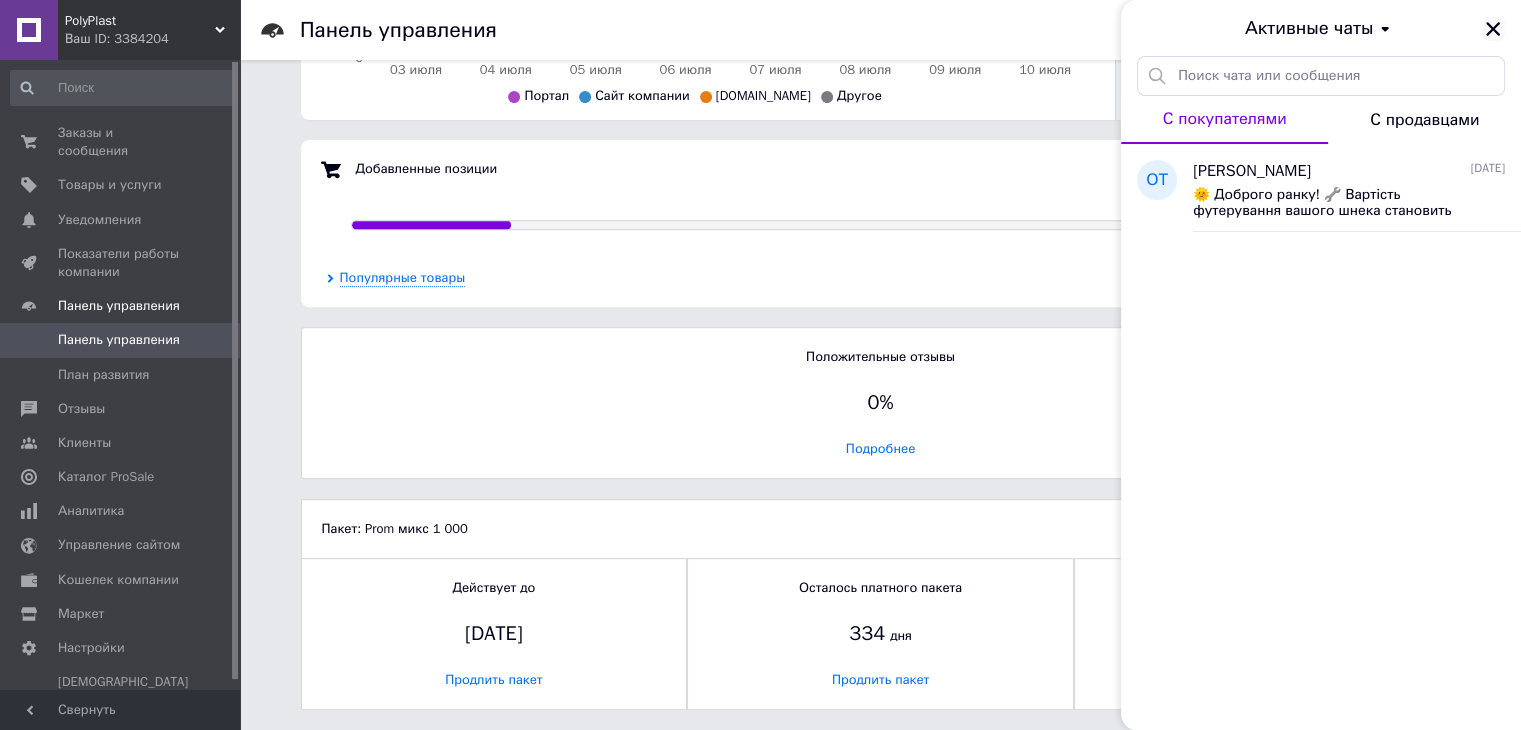 click 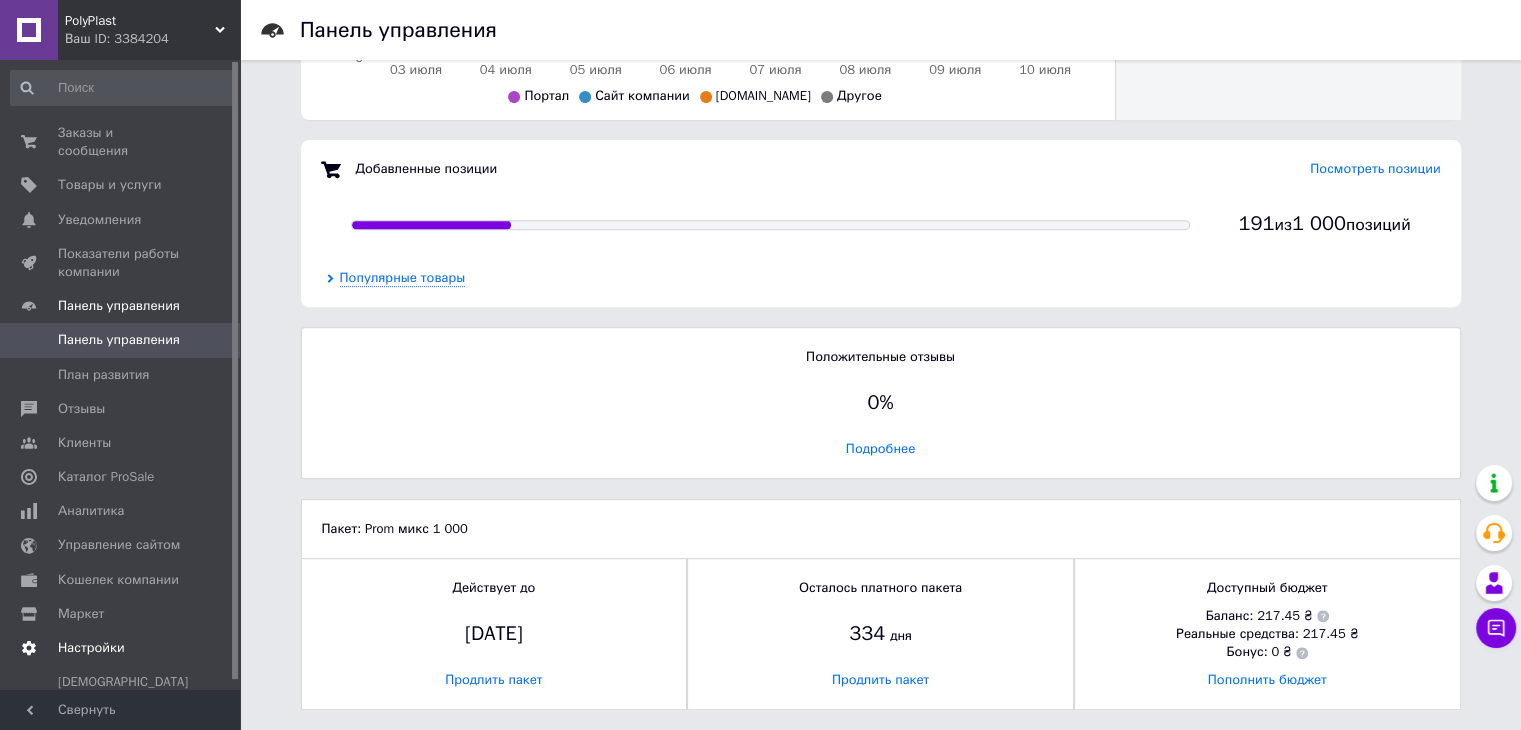 scroll, scrollTop: 9, scrollLeft: 0, axis: vertical 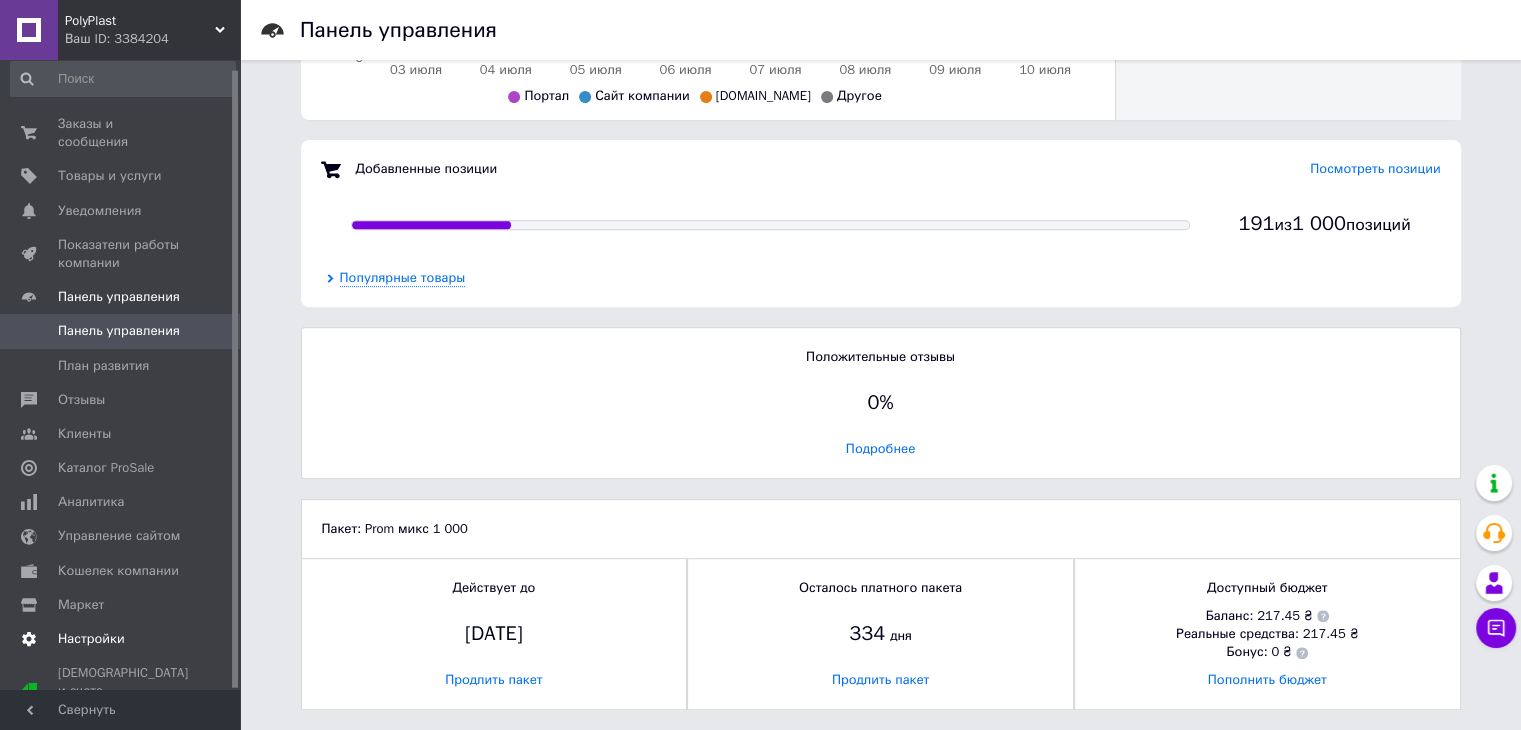click on "Настройки" at bounding box center (121, 639) 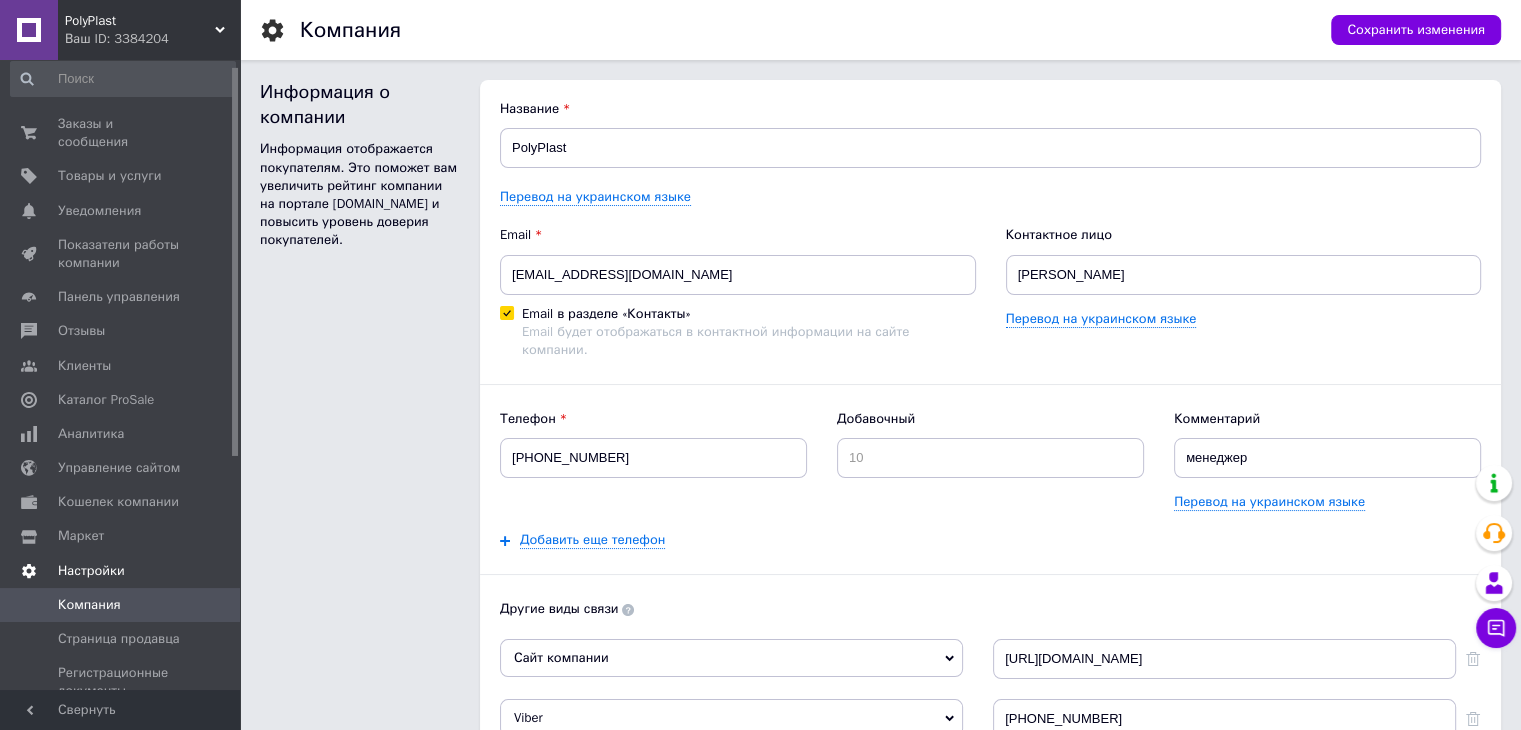 scroll, scrollTop: 0, scrollLeft: 0, axis: both 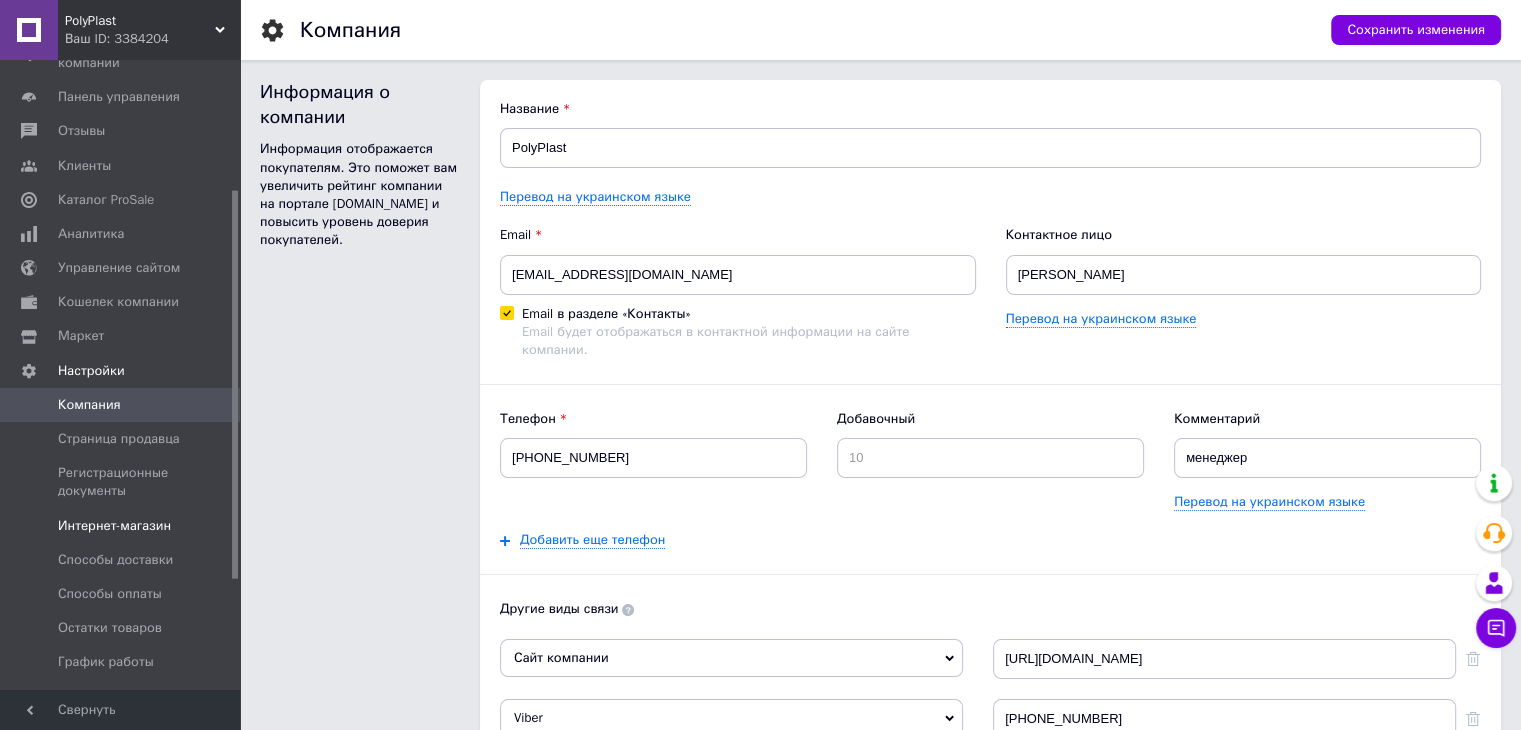 click on "Интернет-магазин" at bounding box center [114, 526] 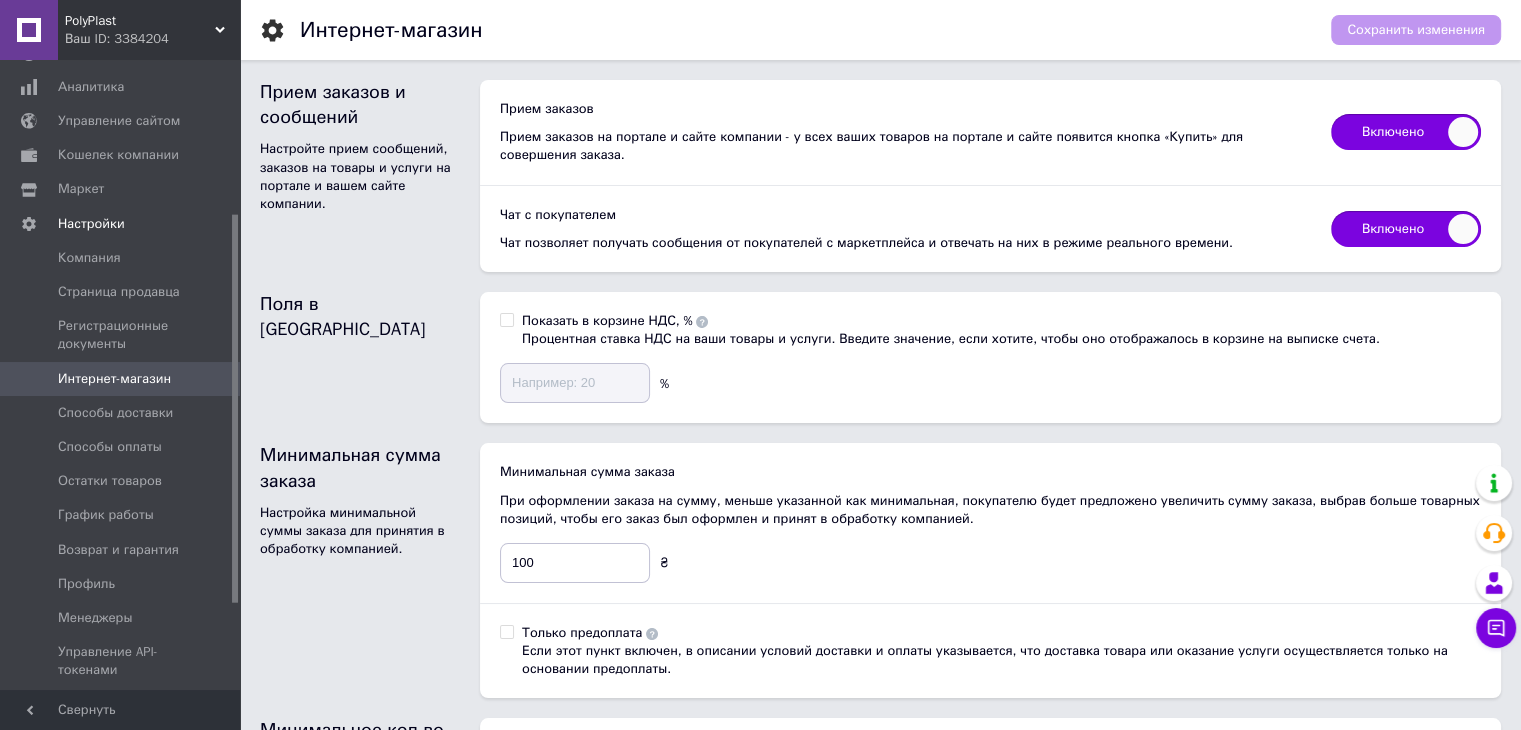 scroll, scrollTop: 388, scrollLeft: 0, axis: vertical 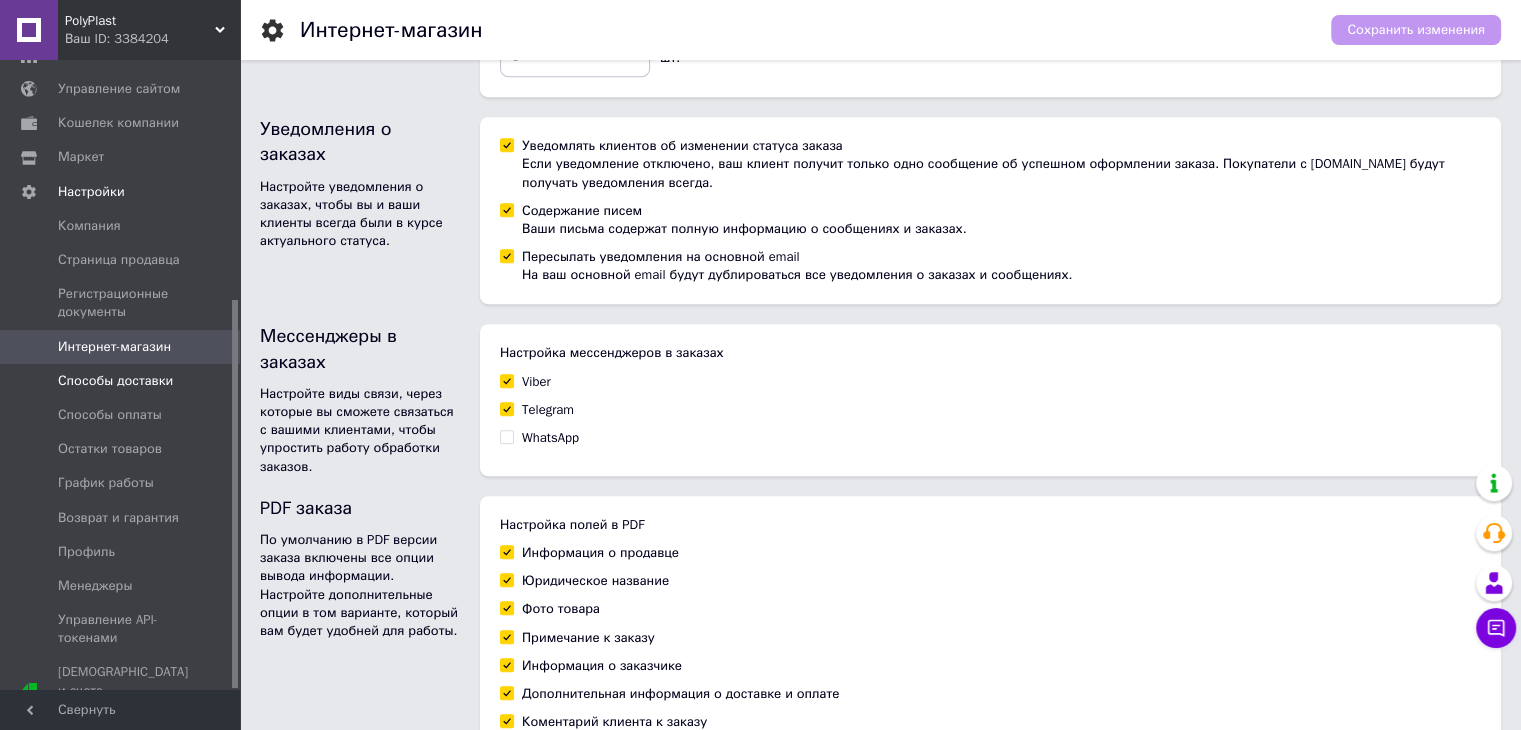 click on "Способы доставки" at bounding box center (123, 381) 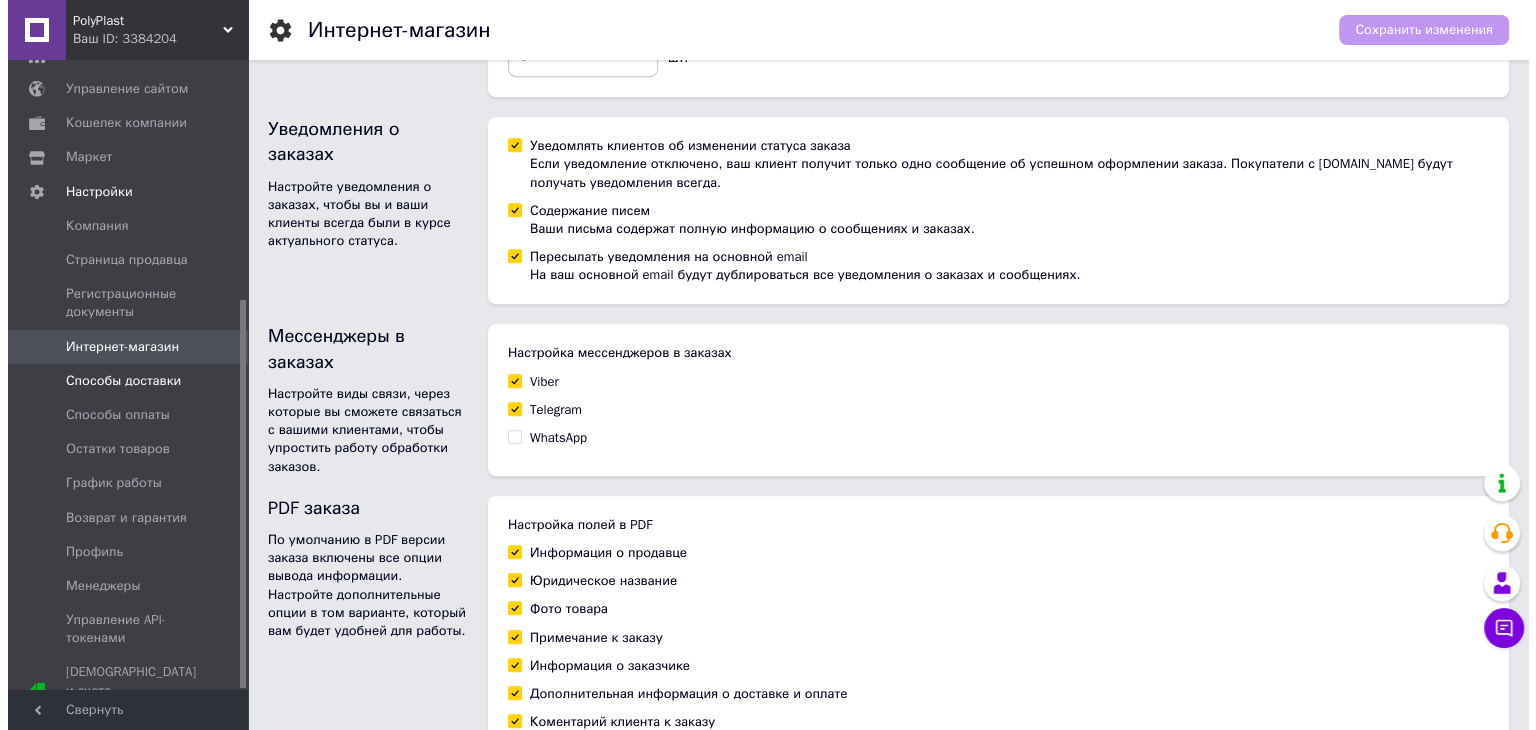 scroll, scrollTop: 0, scrollLeft: 0, axis: both 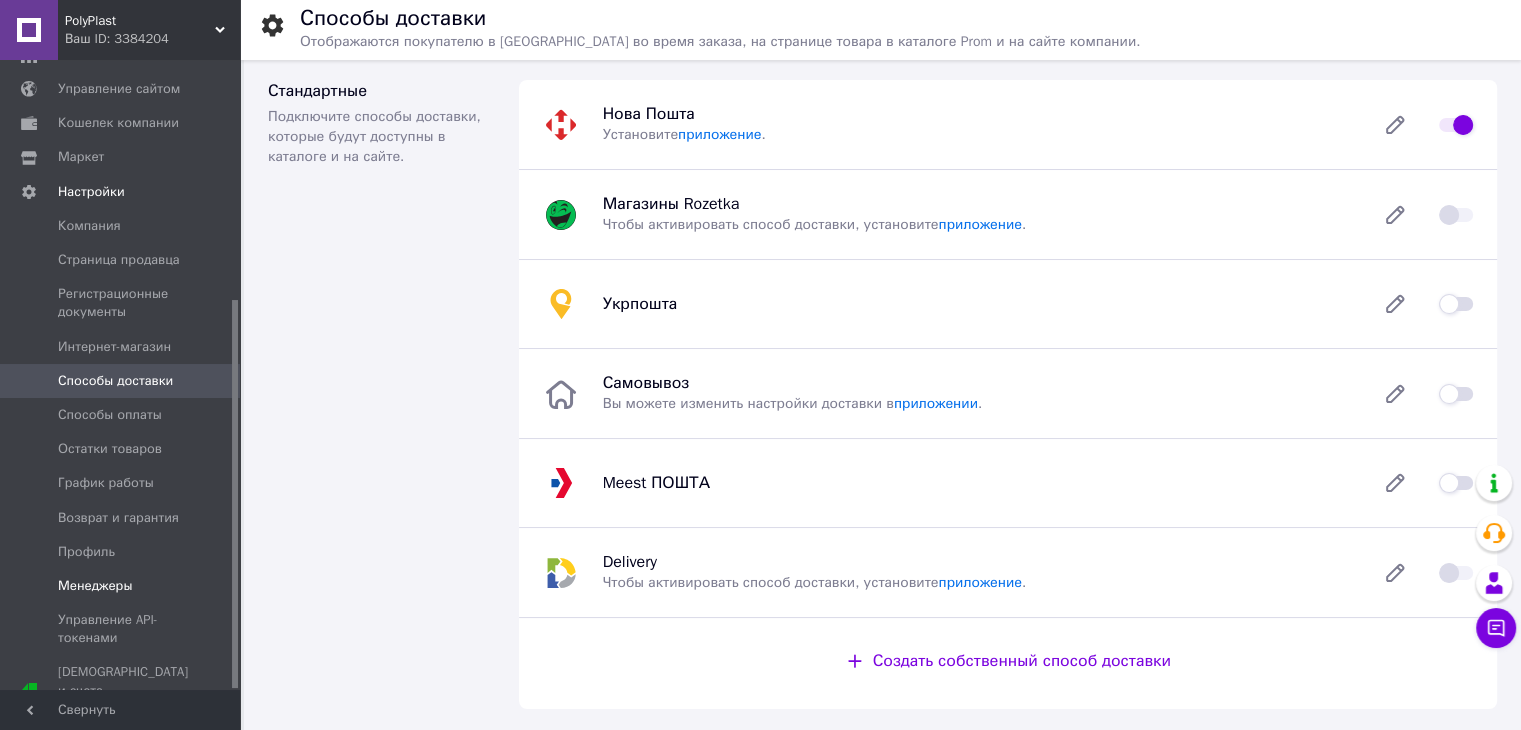 click on "Менеджеры" at bounding box center (123, 586) 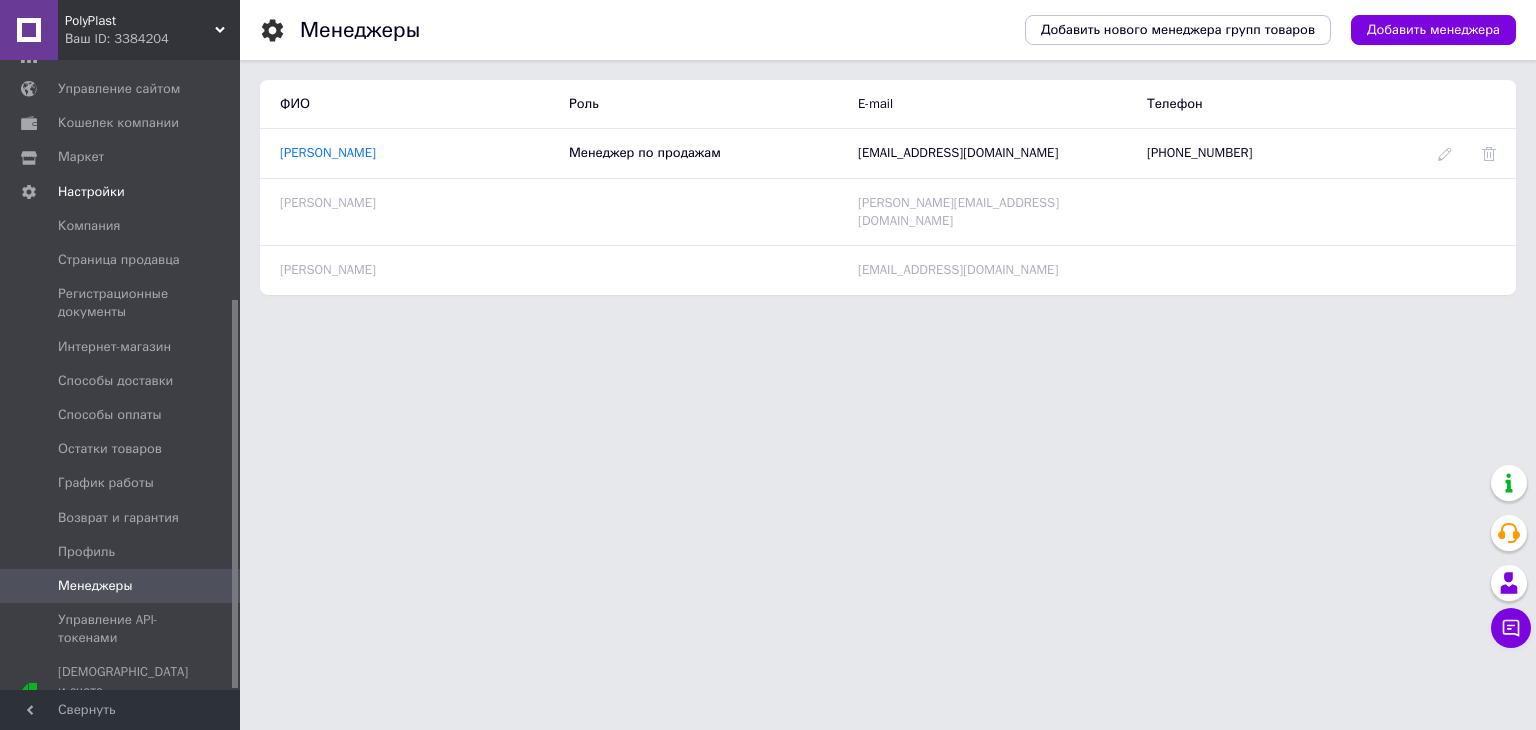 click on "Чат с покупателем" at bounding box center (1511, 628) 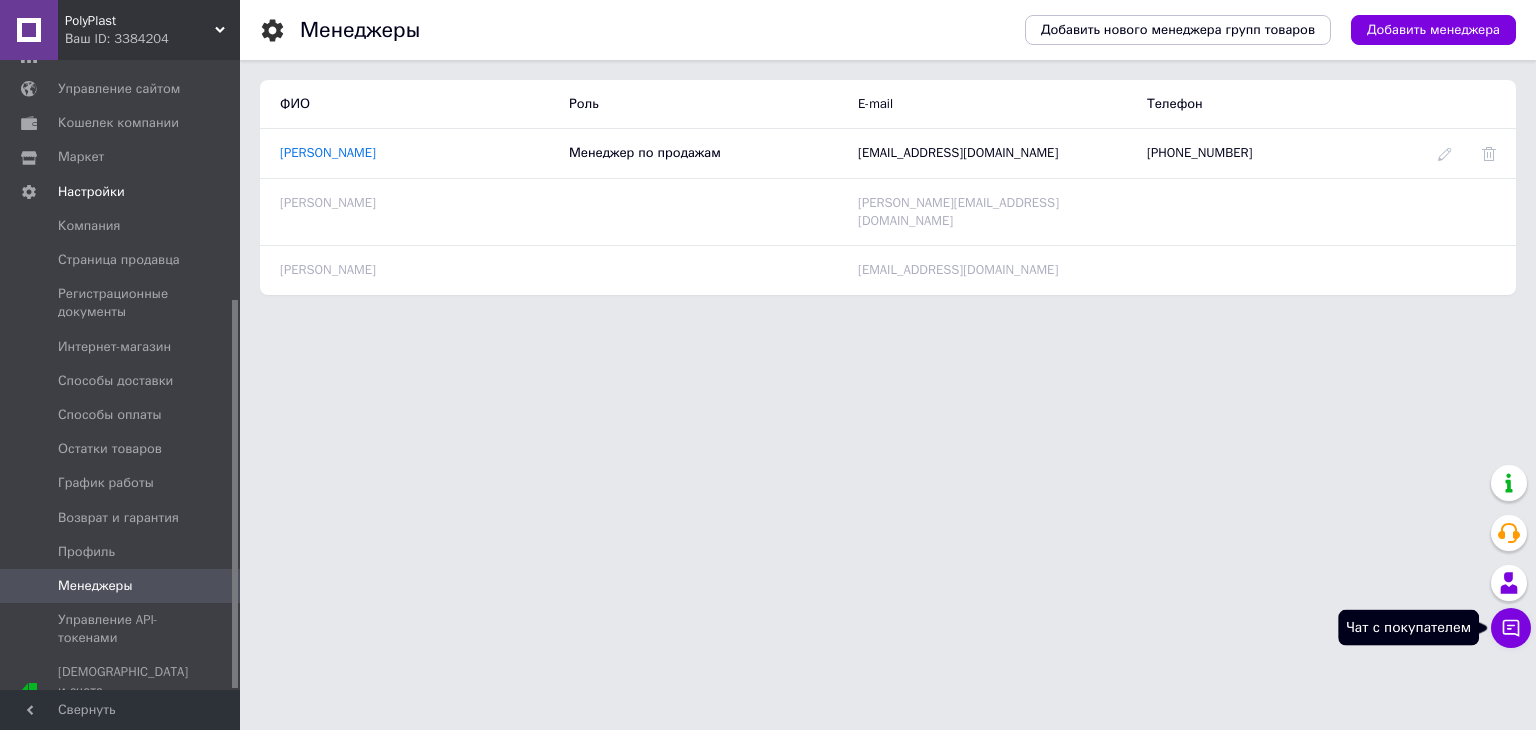 click on "Чат с покупателем" at bounding box center (1511, 628) 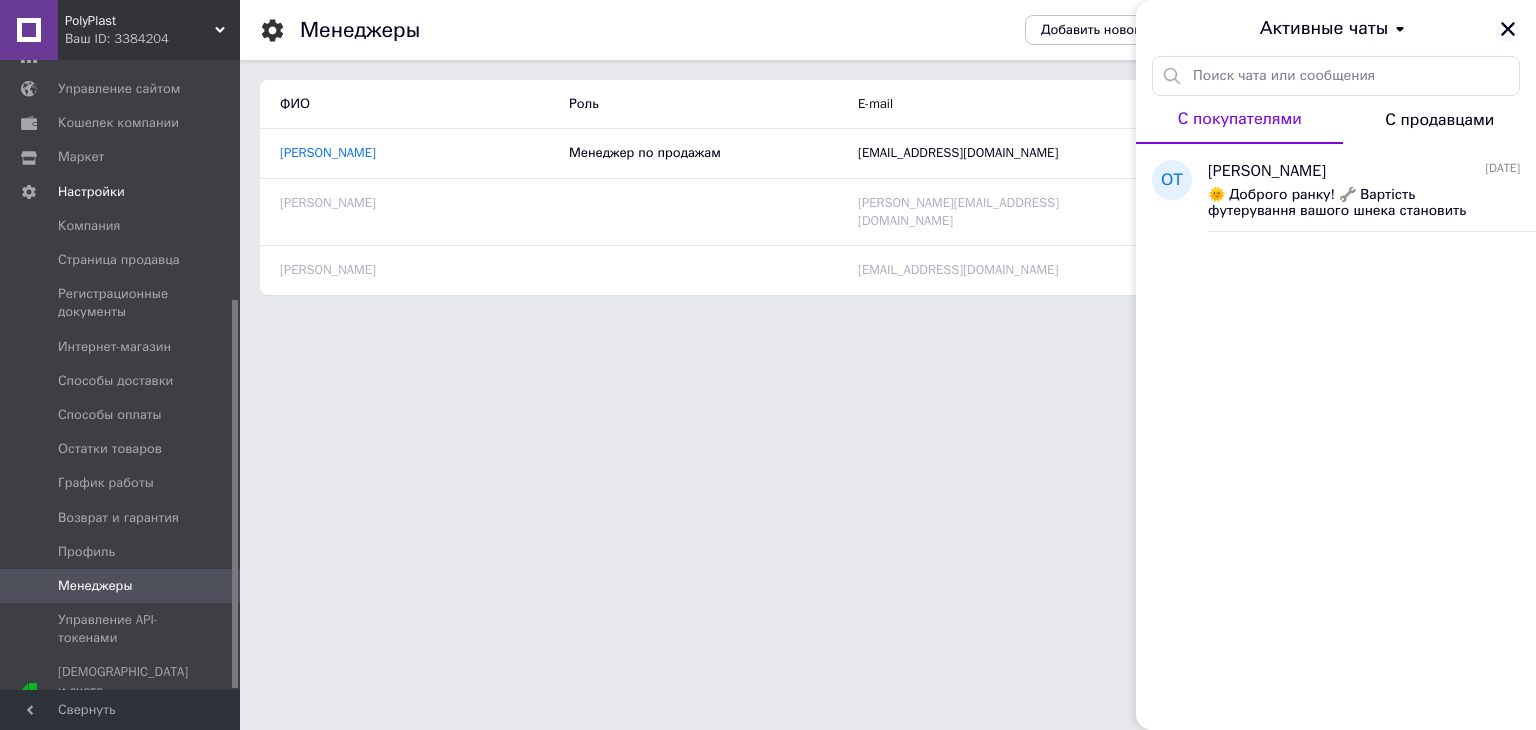 click 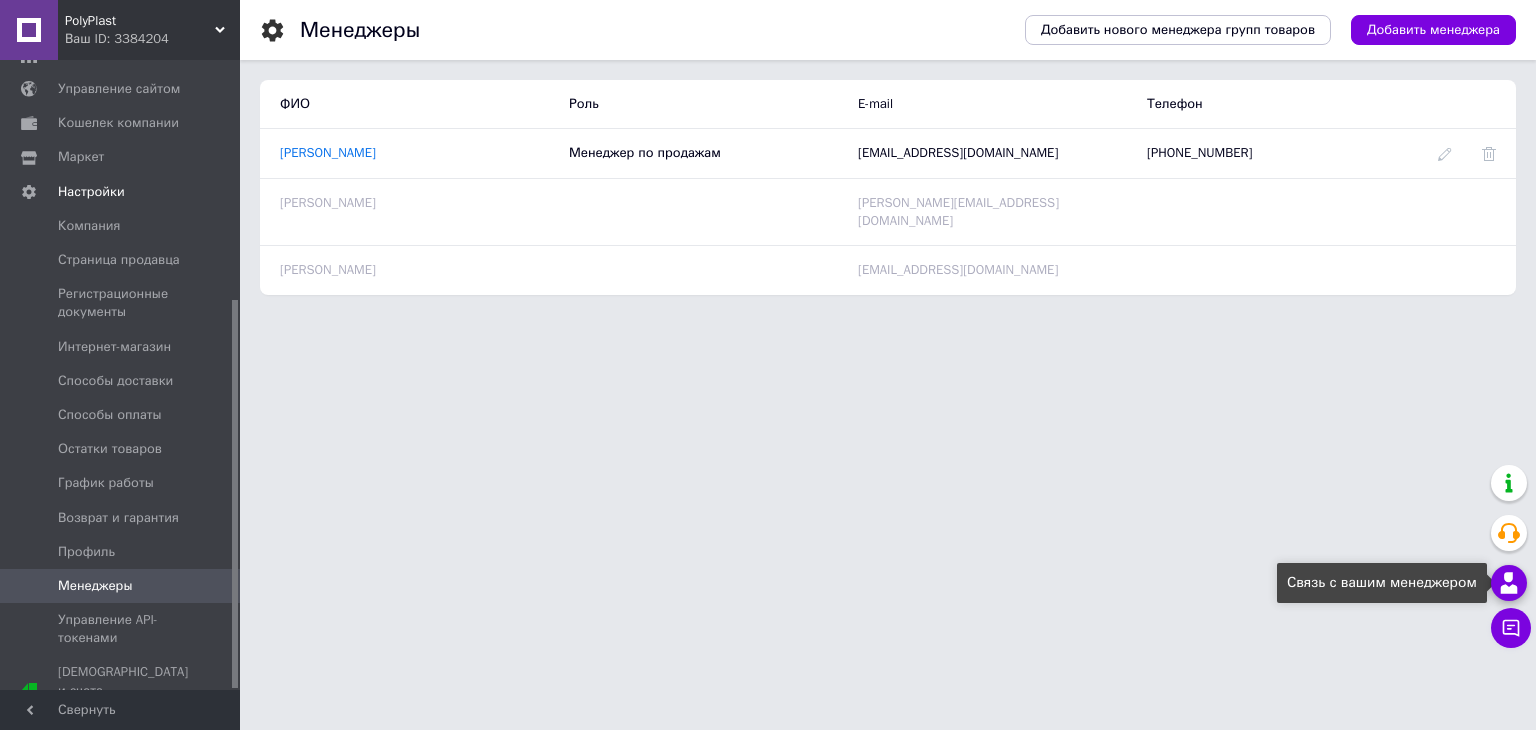 click 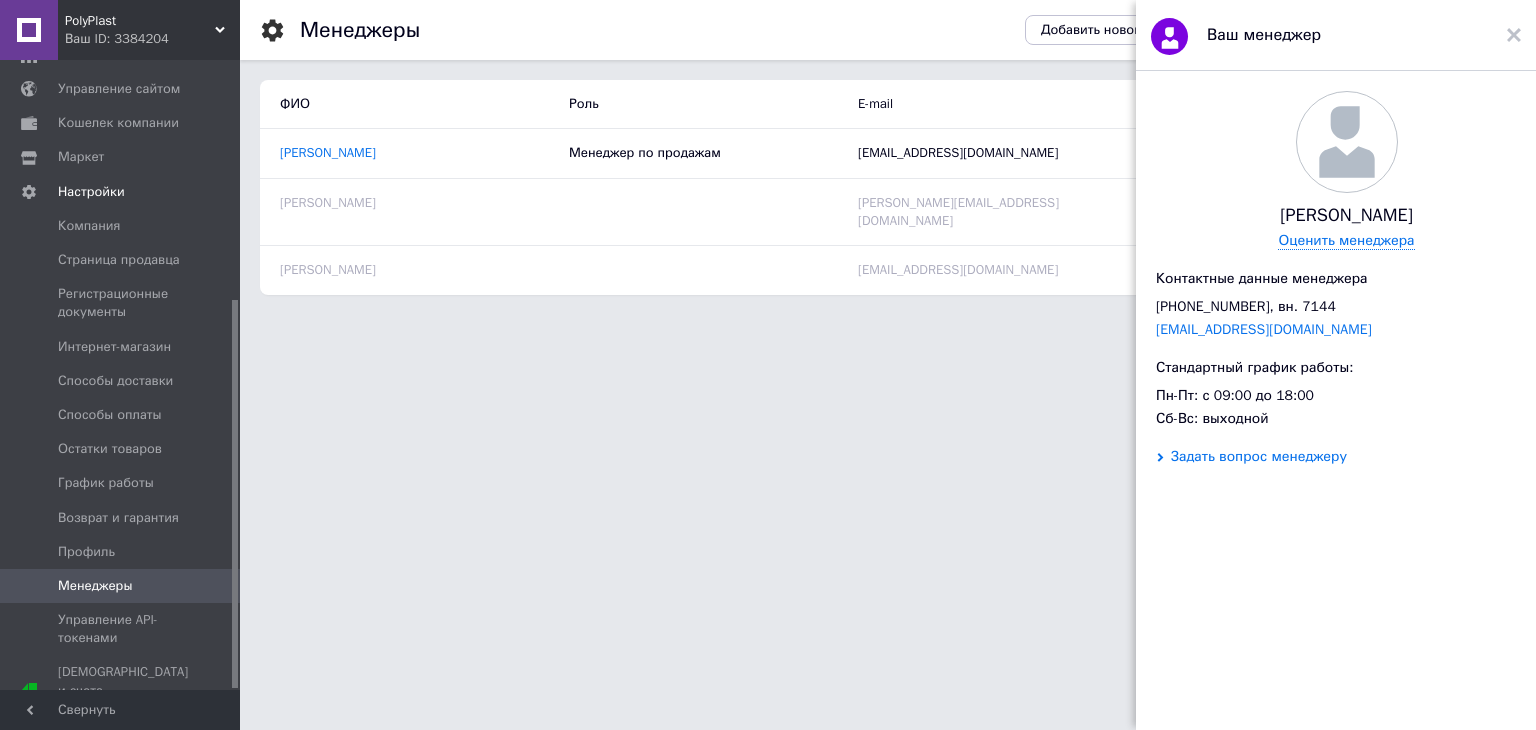 click on "Задать вопрос менеджеру" at bounding box center (1259, 457) 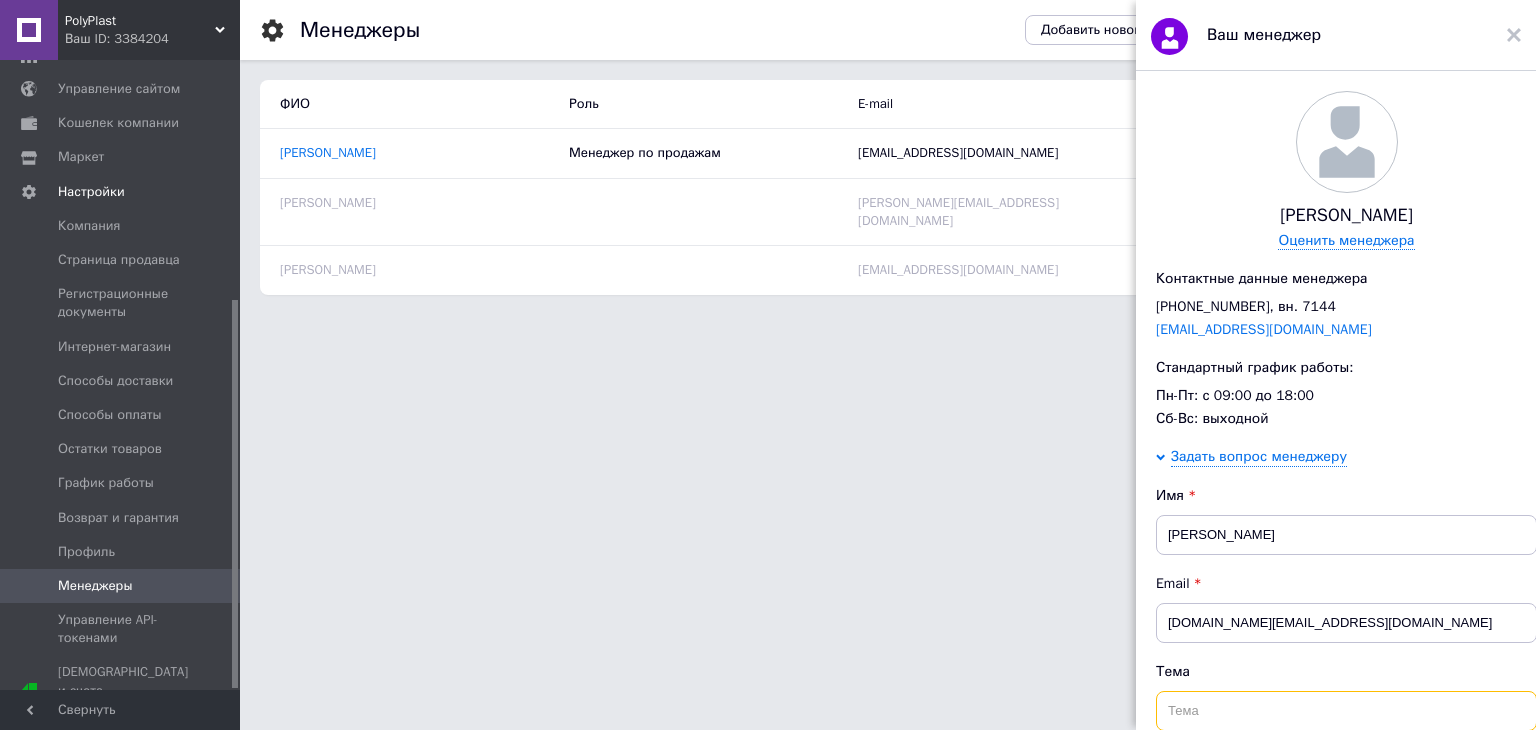 click at bounding box center [1346, 711] 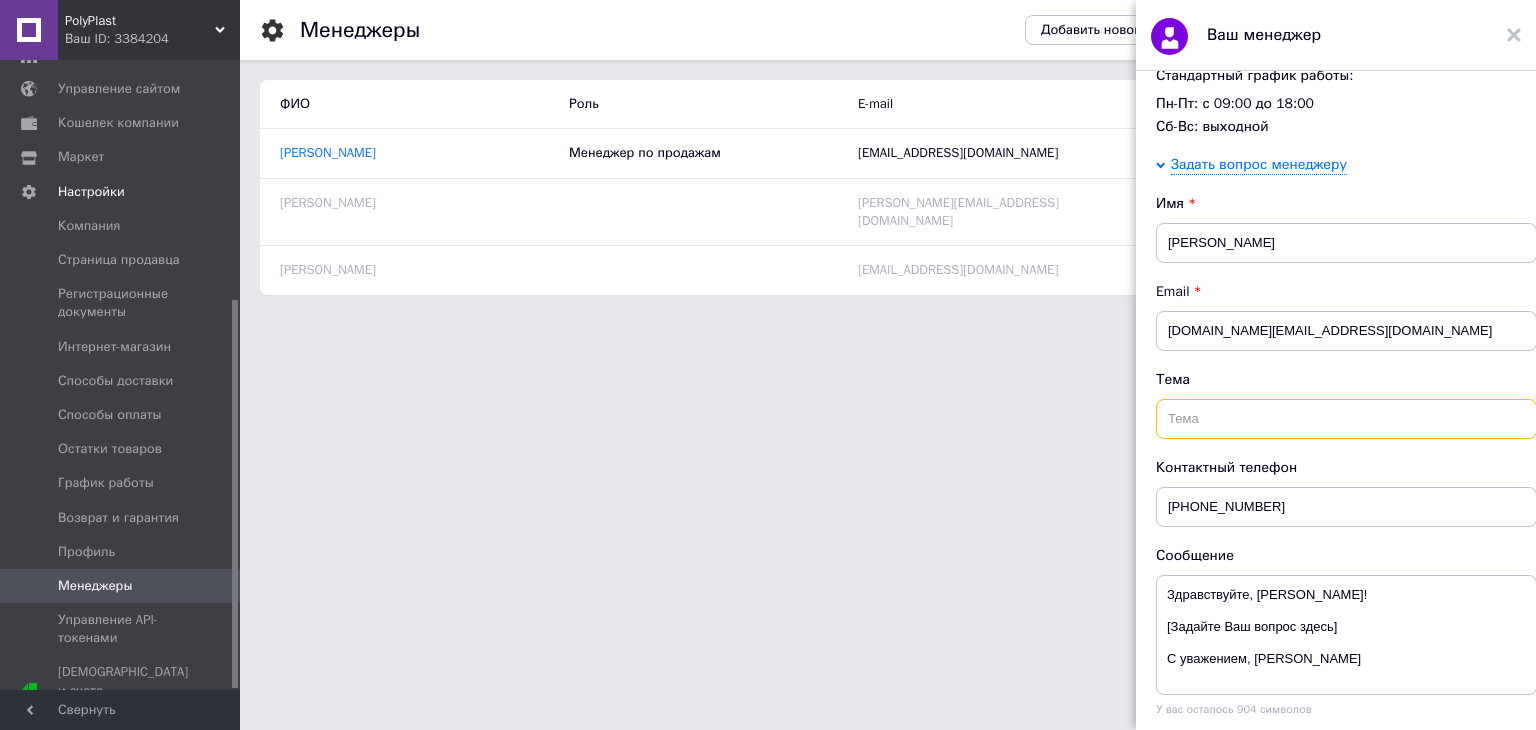 scroll, scrollTop: 300, scrollLeft: 0, axis: vertical 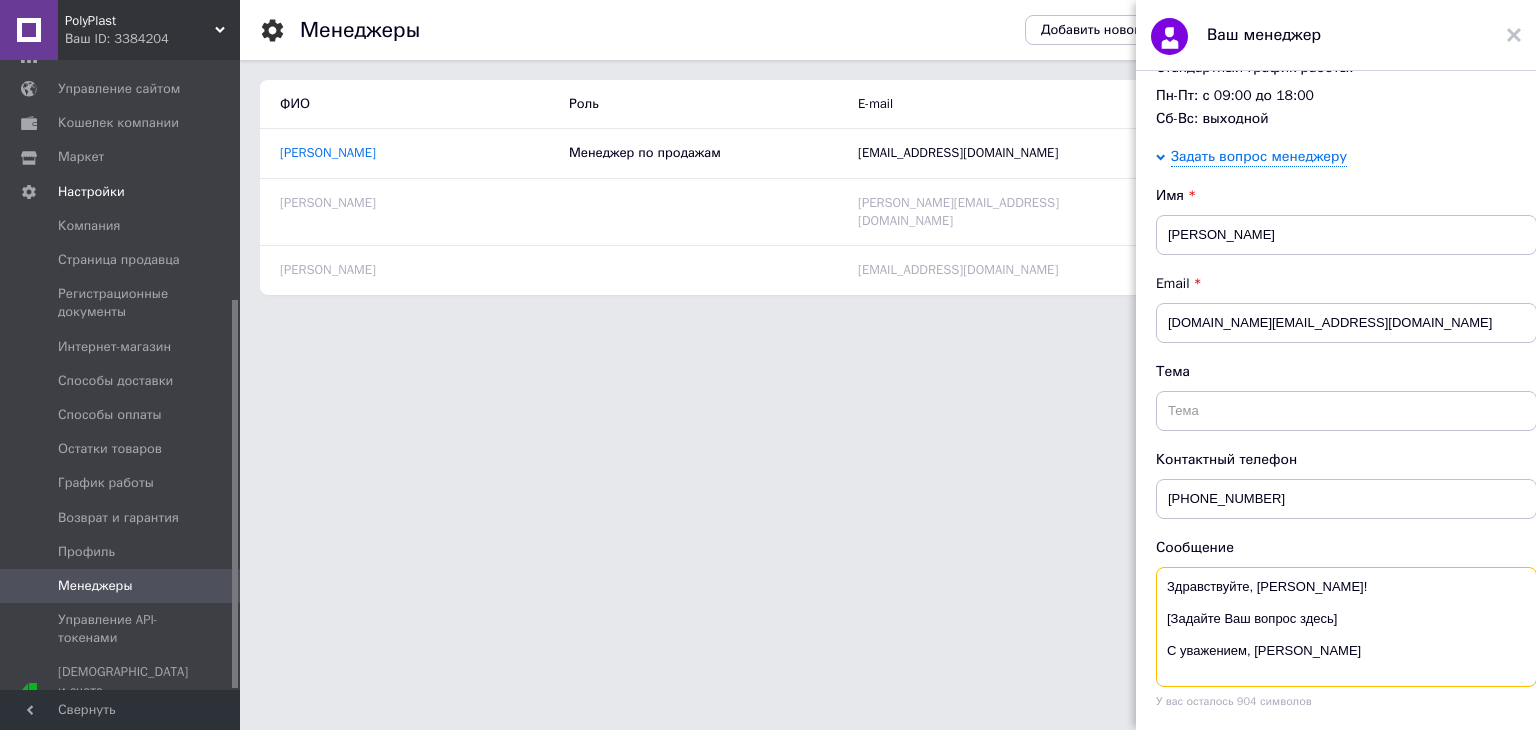 drag, startPoint x: 1368, startPoint y: 627, endPoint x: 1018, endPoint y: 623, distance: 350.02286 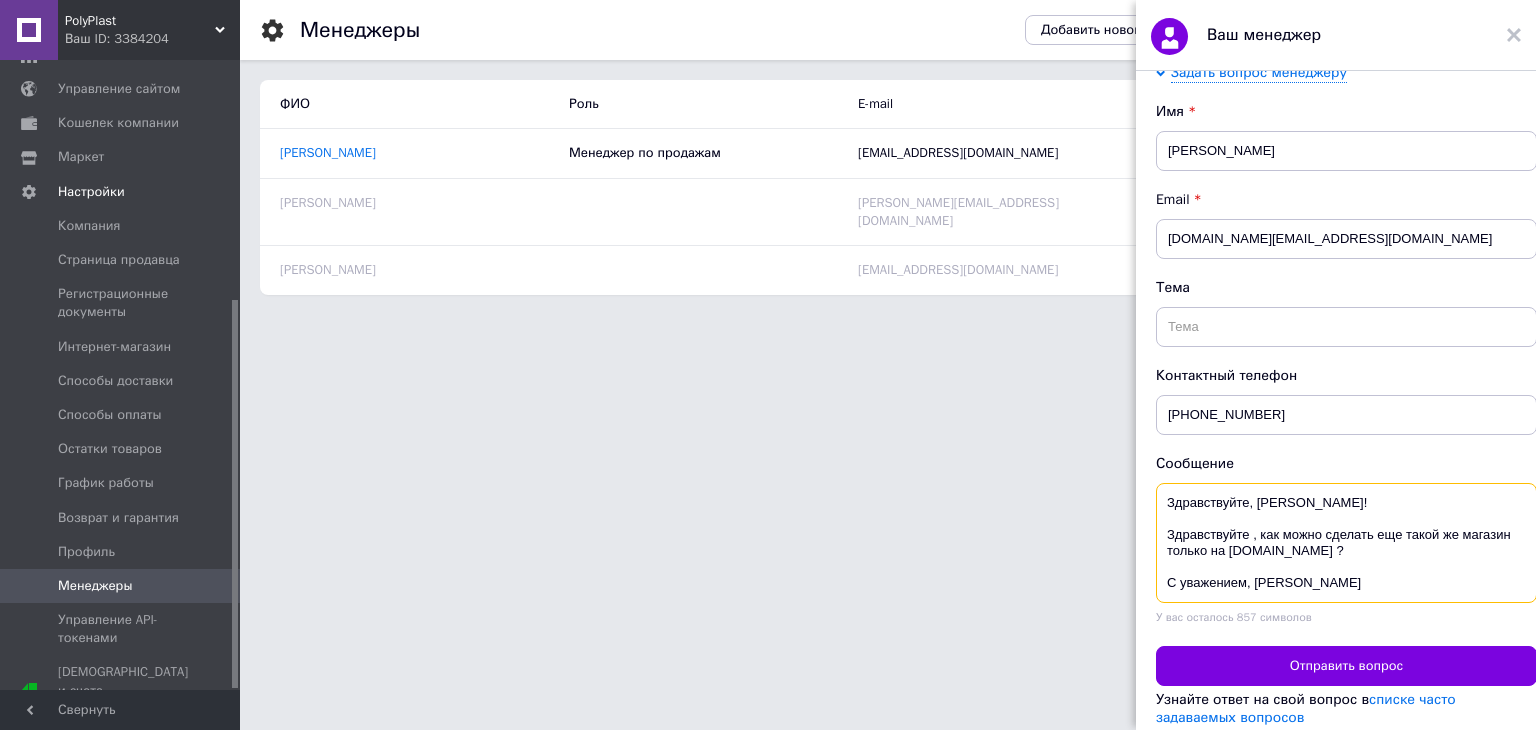 scroll, scrollTop: 403, scrollLeft: 0, axis: vertical 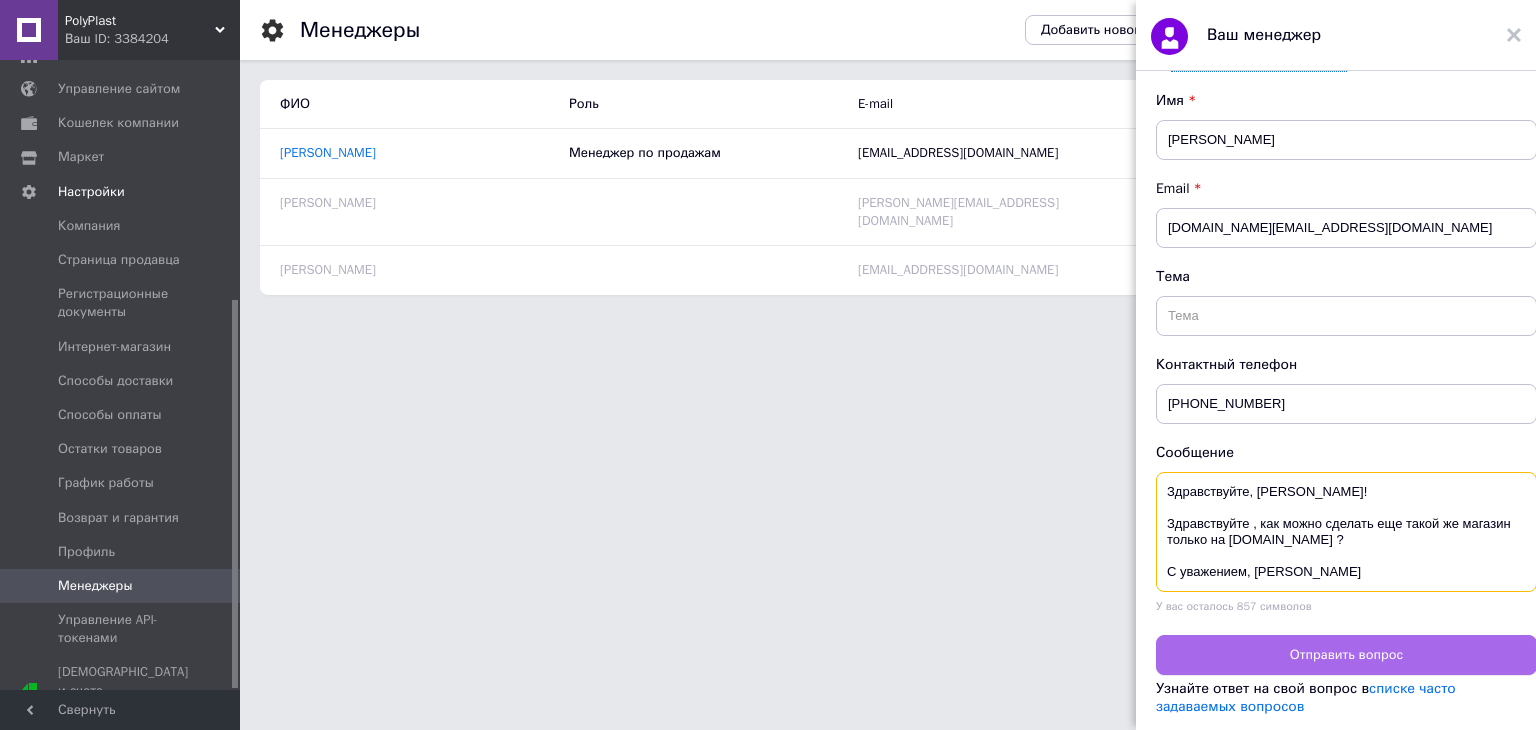 type on "Здравствуйте, Анна Єлізарова!
Здравствуйте , как можно сделать еще такой же магазин только на satu.kz ?
С уважением, Олег Чернявский" 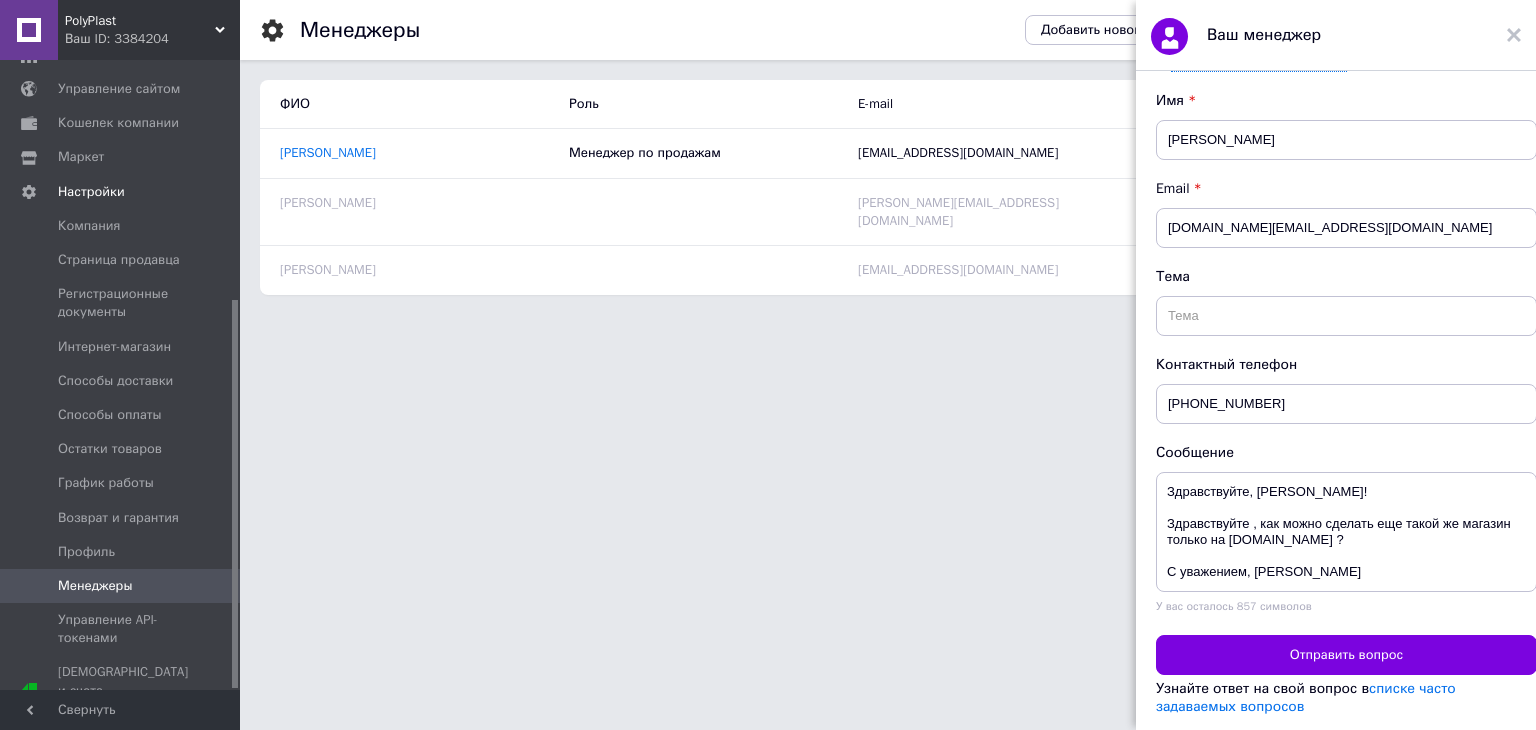 click on "Отправить вопрос" at bounding box center [1347, 655] 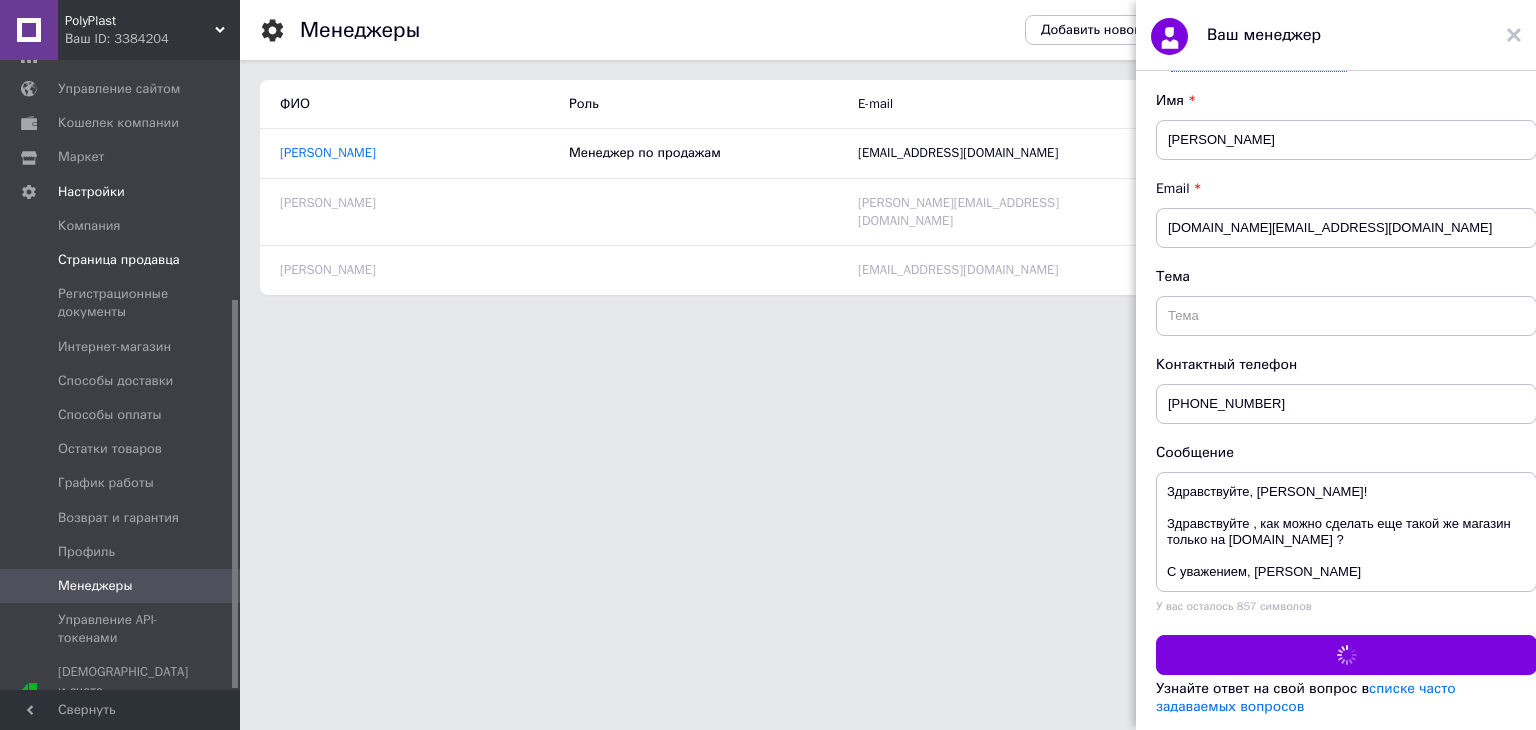 scroll, scrollTop: 0, scrollLeft: 0, axis: both 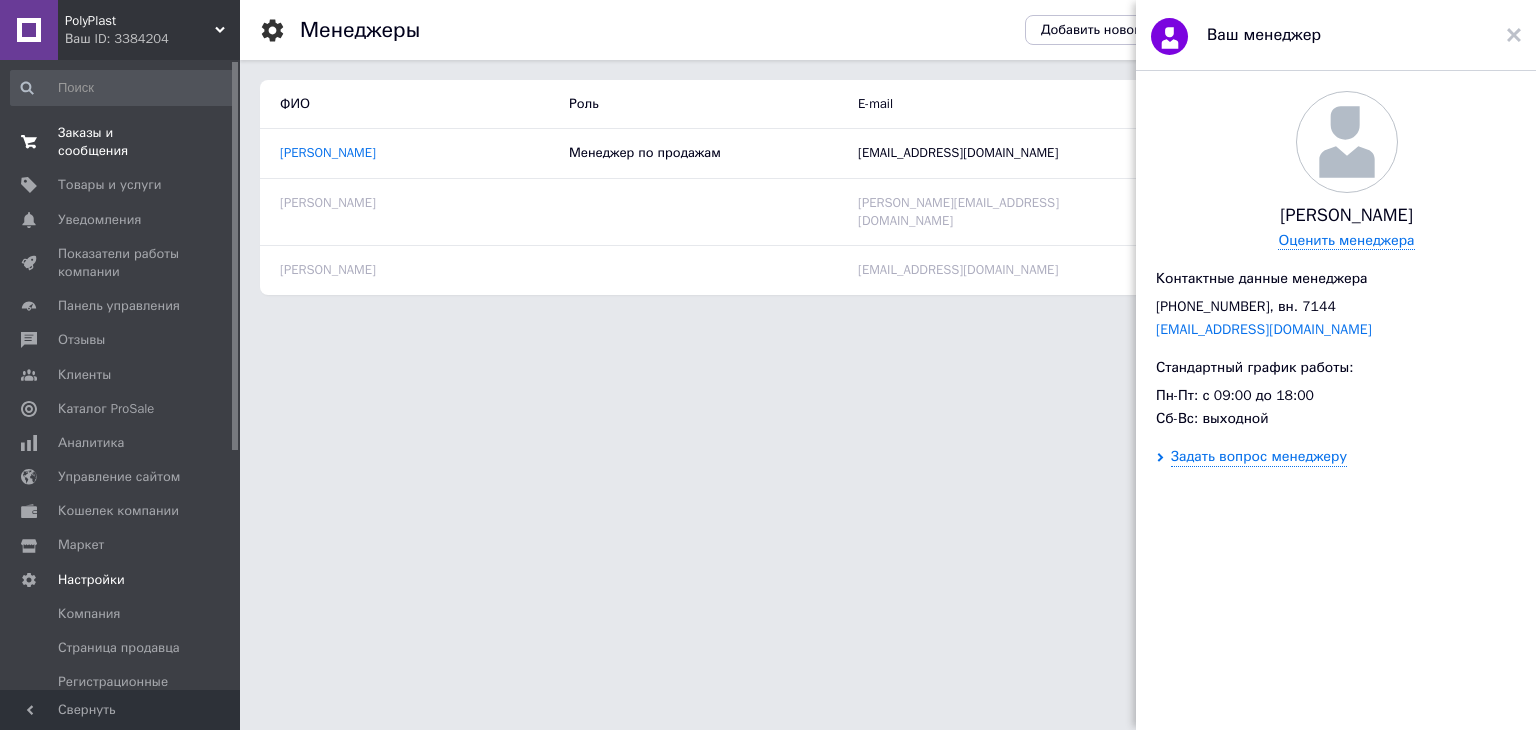 click on "Заказы и сообщения 0 0" at bounding box center (123, 142) 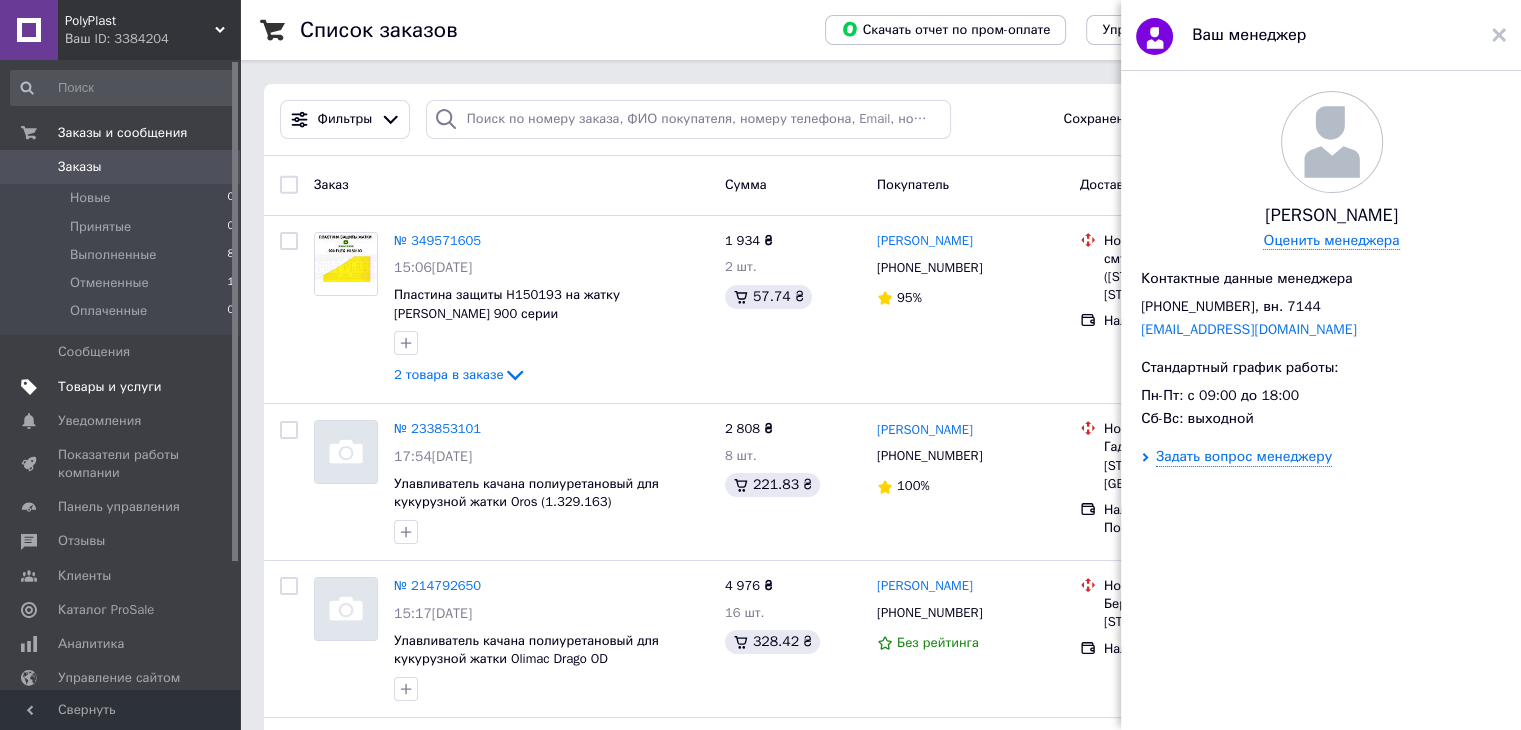 click on "Товары и услуги" at bounding box center (110, 387) 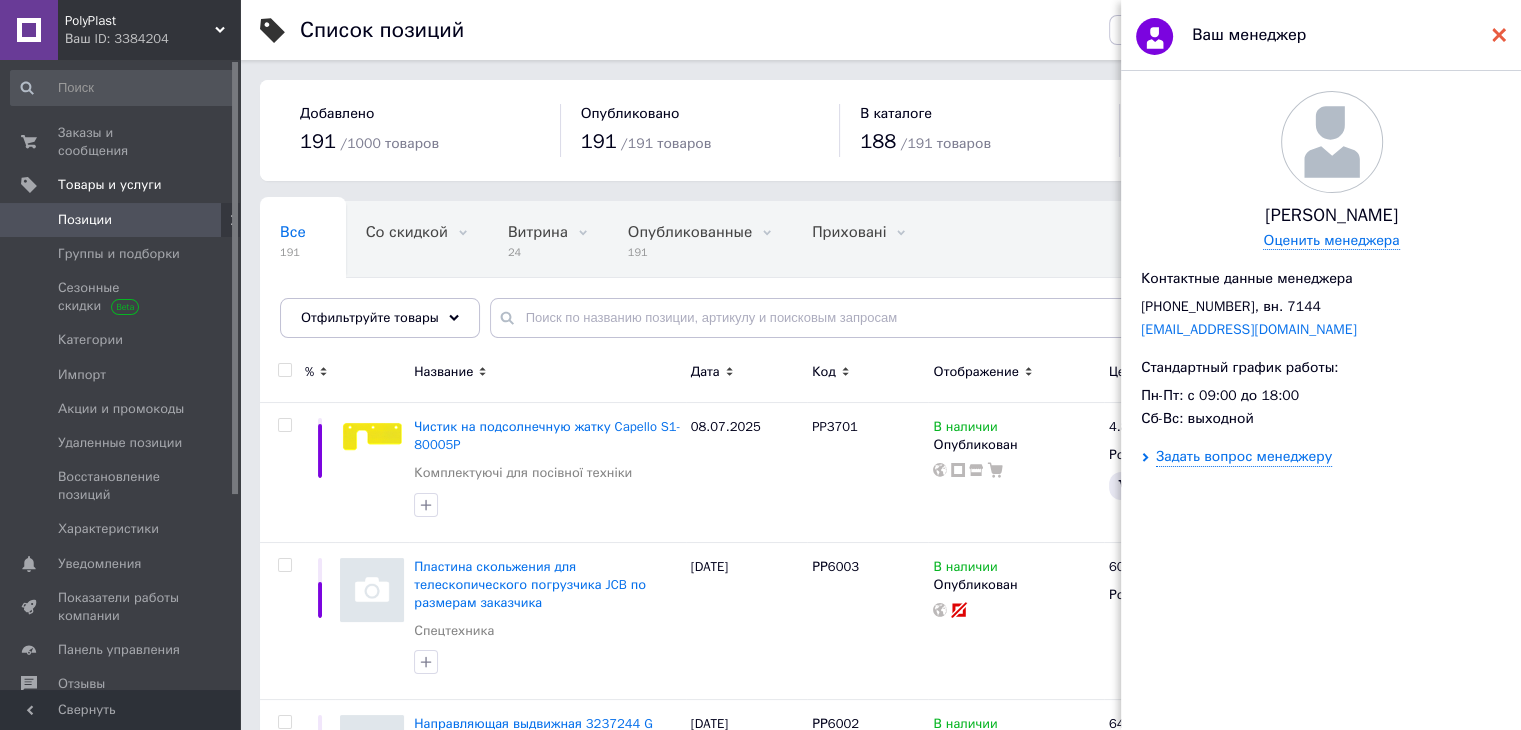 click 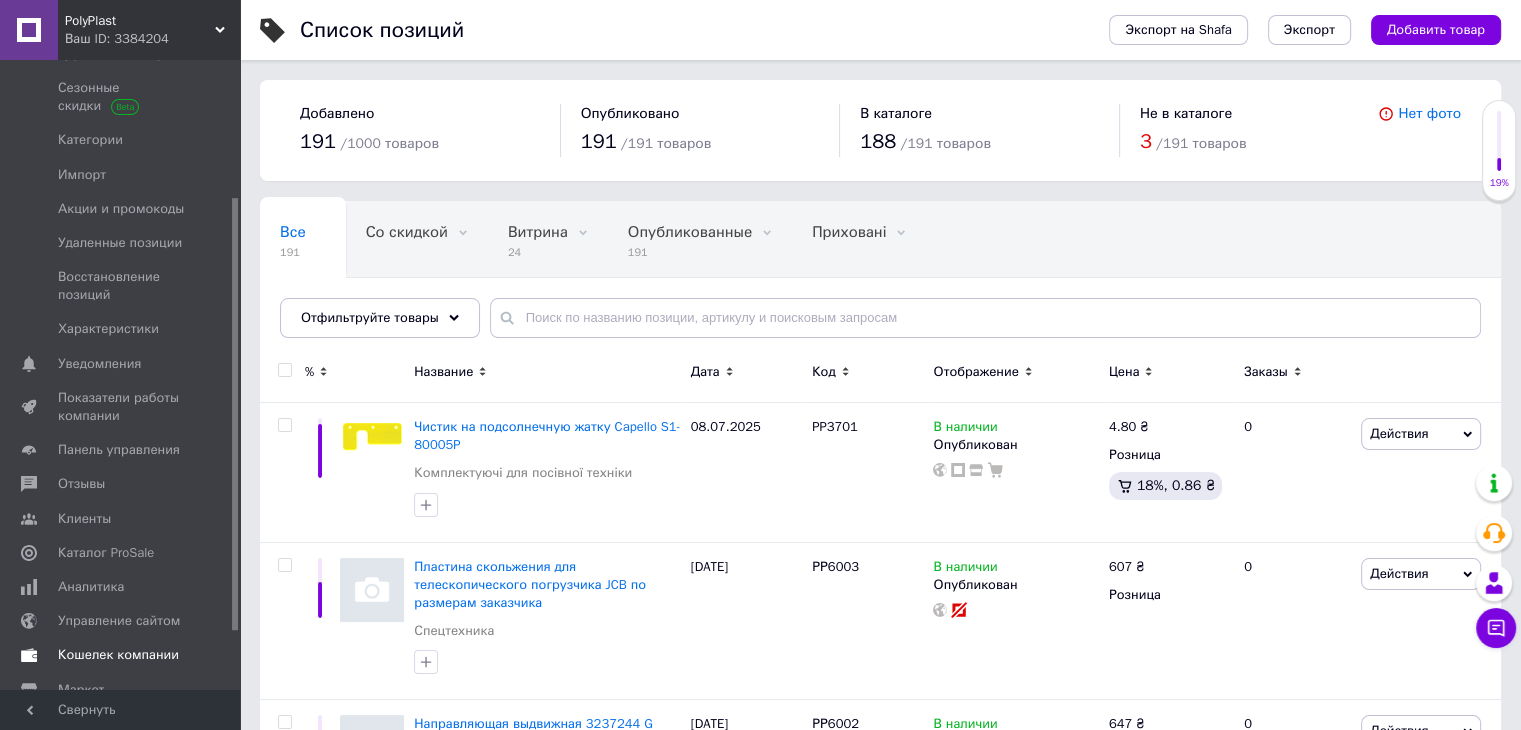 click on "Каталог ProSale" at bounding box center (106, 553) 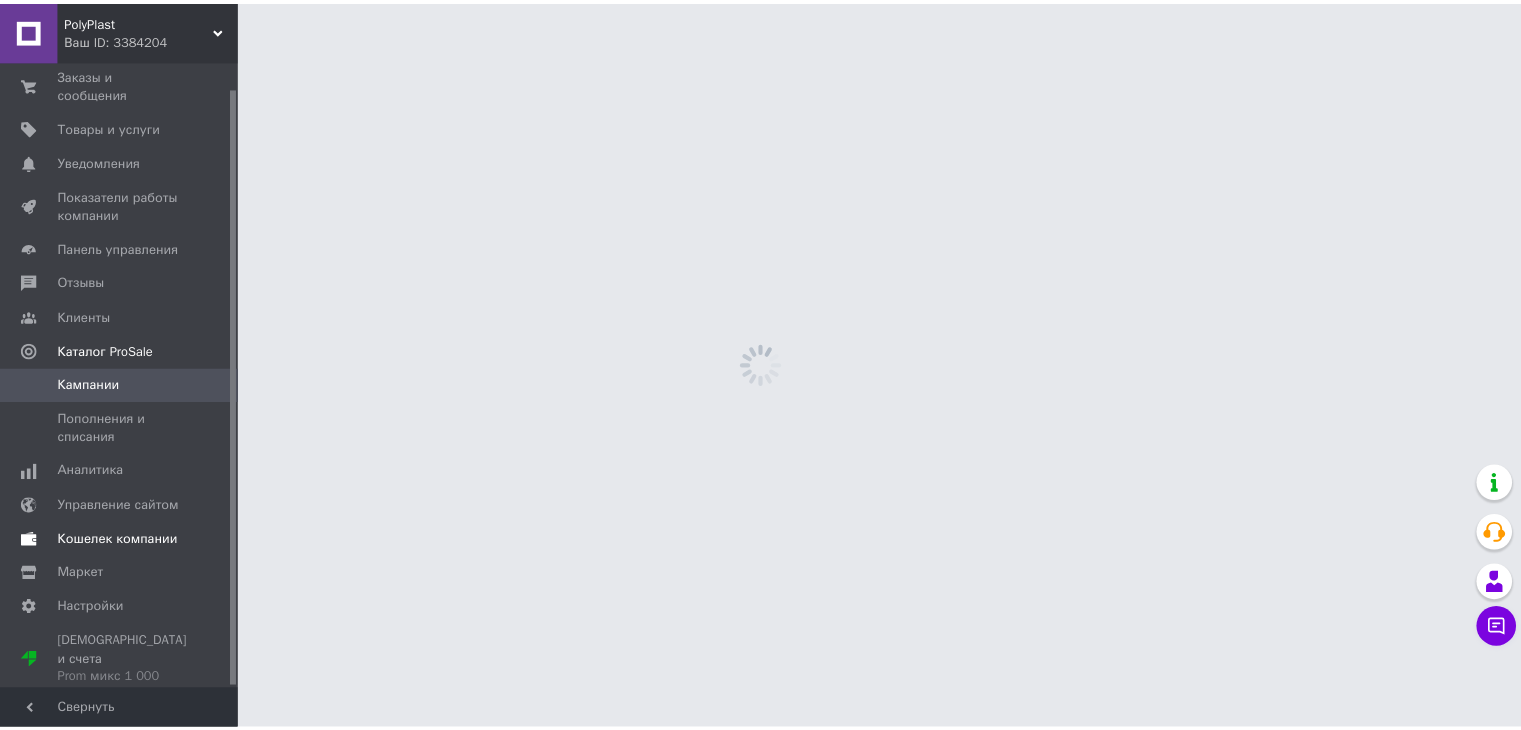 scroll, scrollTop: 27, scrollLeft: 0, axis: vertical 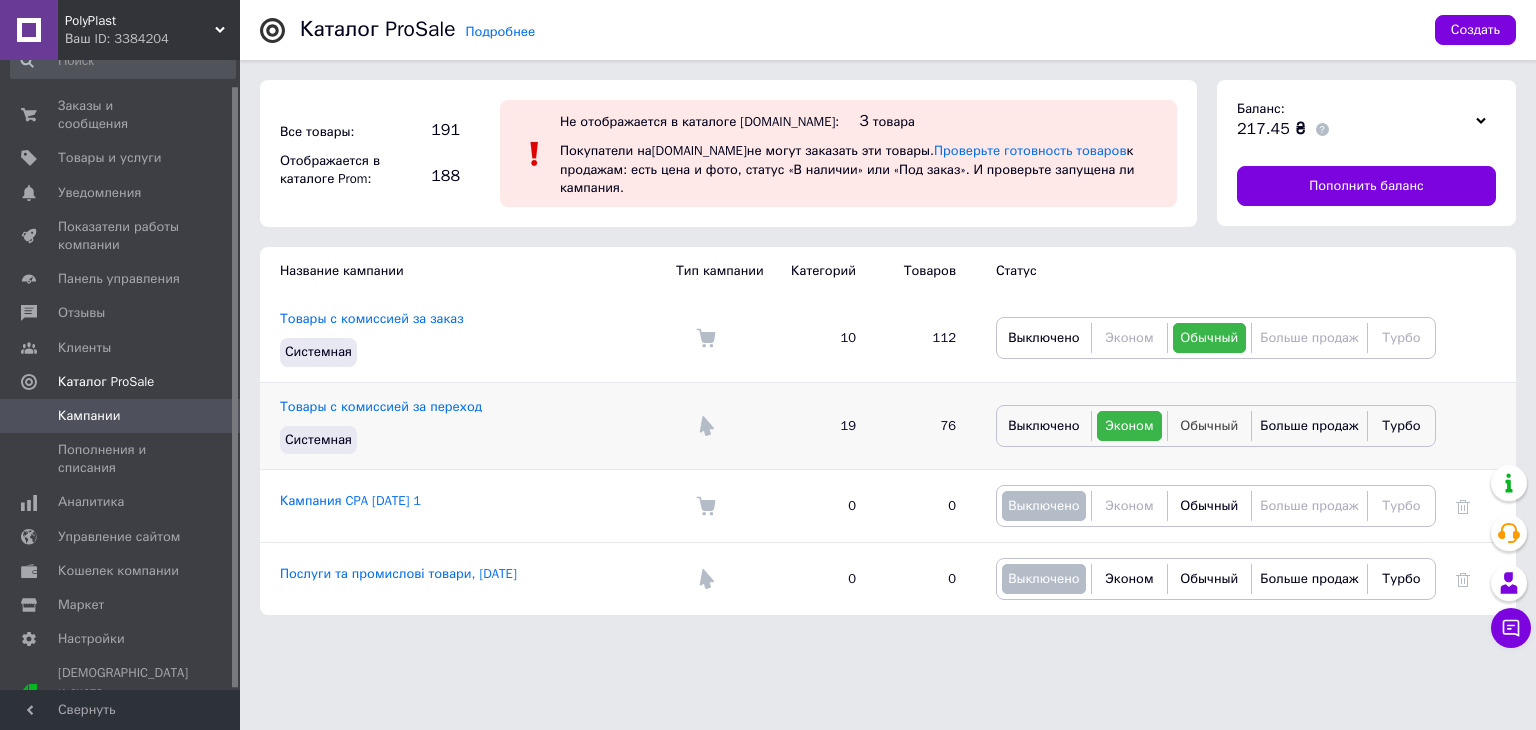 click on "Обычный" at bounding box center [1209, 425] 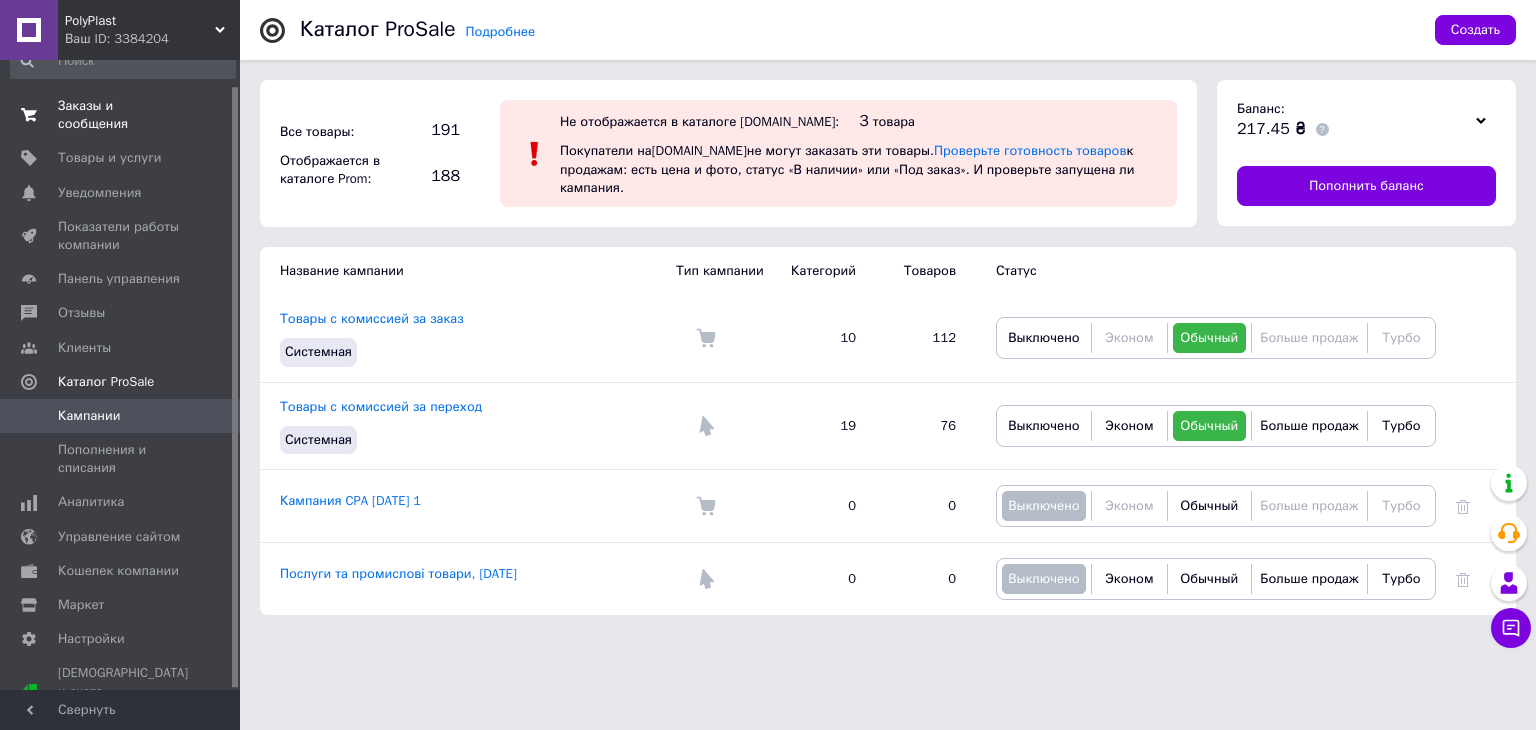 click on "Заказы и сообщения" at bounding box center [121, 115] 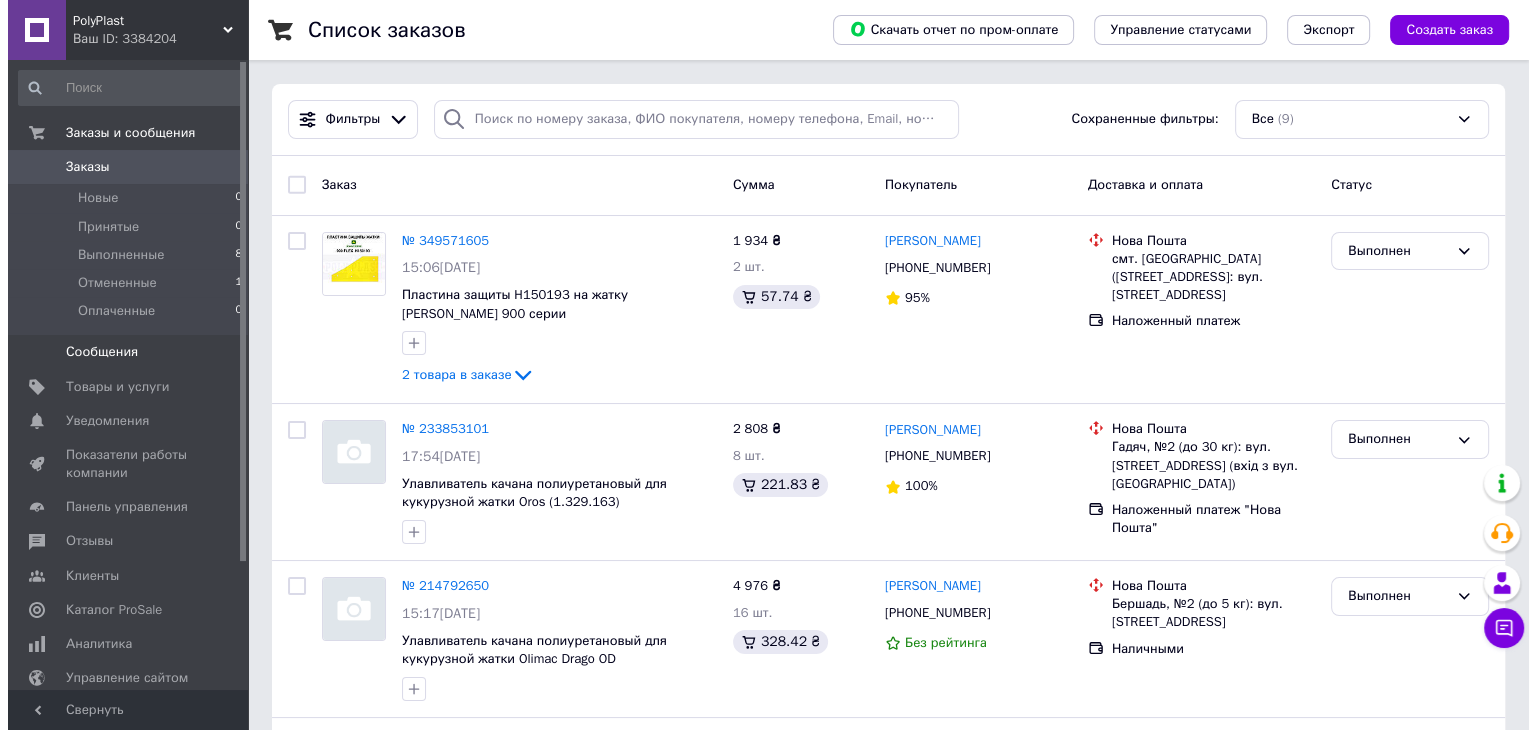 scroll, scrollTop: 0, scrollLeft: 0, axis: both 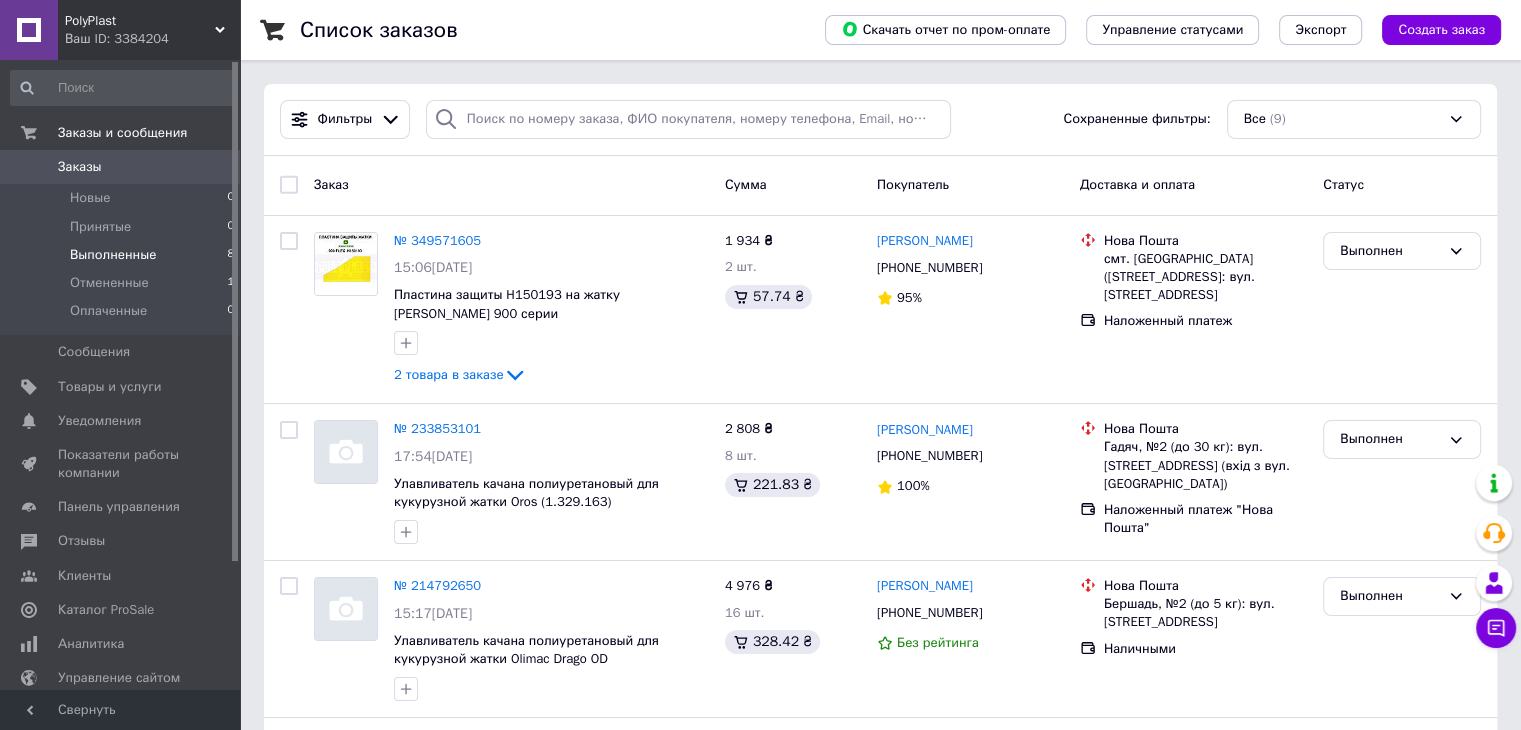 click on "Выполненные 8" at bounding box center (123, 255) 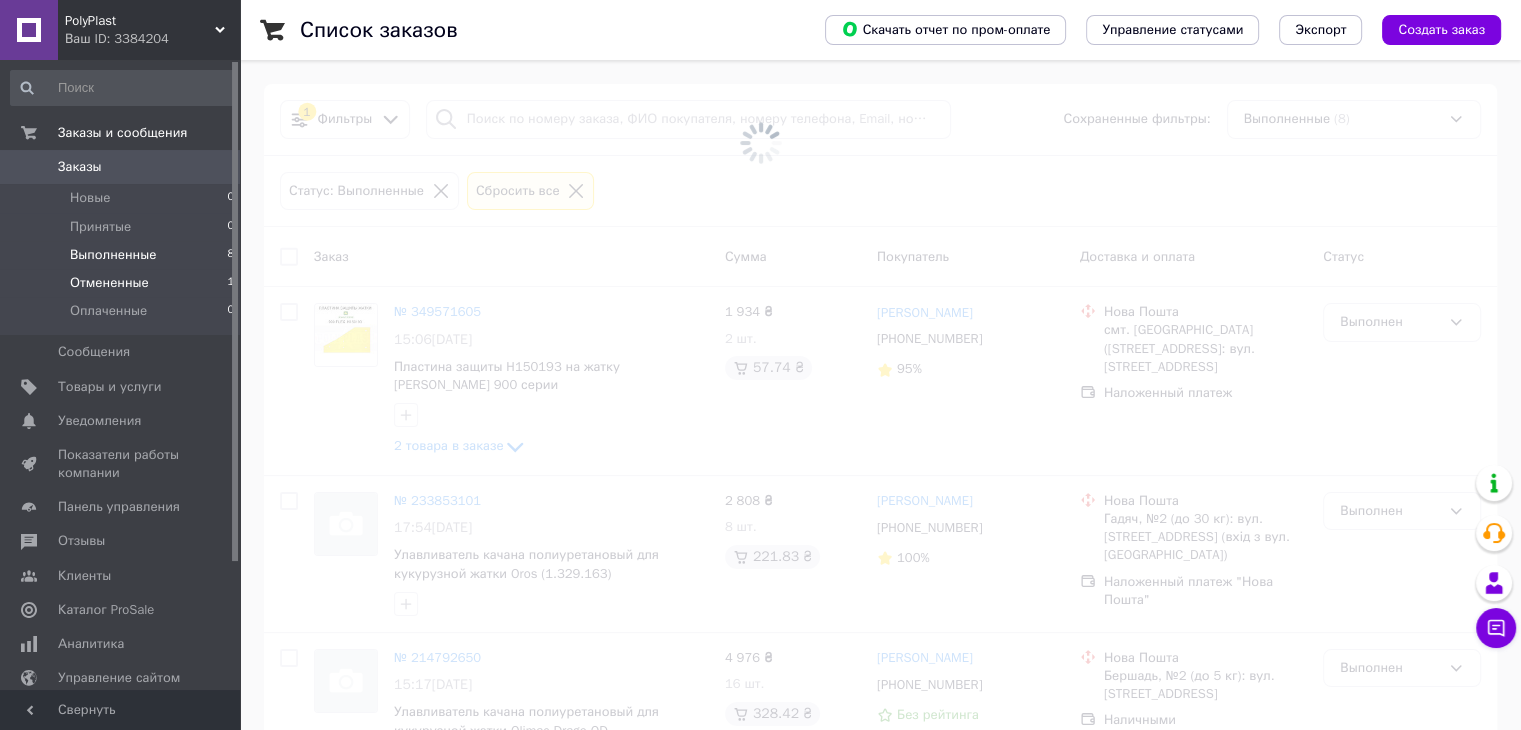 click on "Отмененные 1" at bounding box center (123, 283) 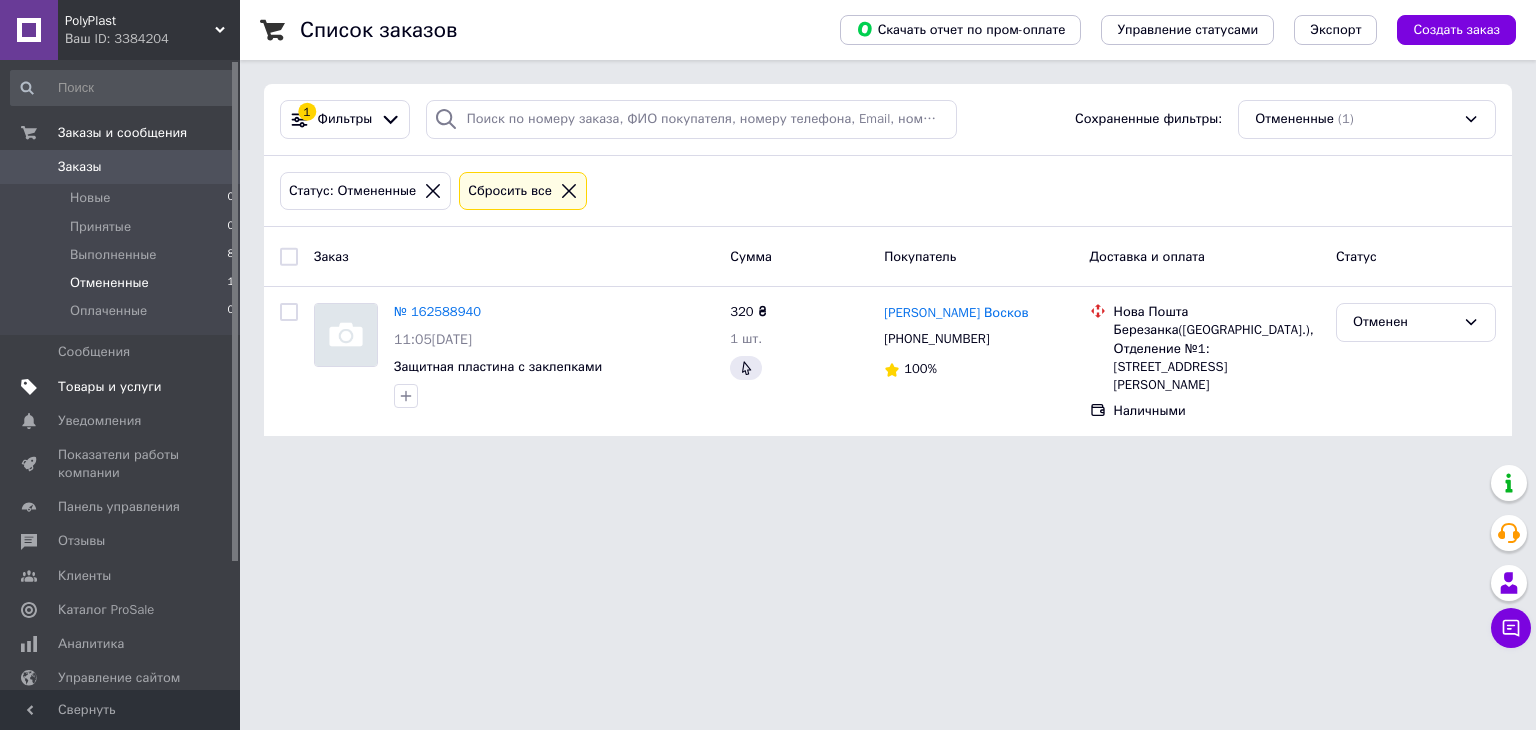 click on "Товары и услуги" at bounding box center (110, 387) 